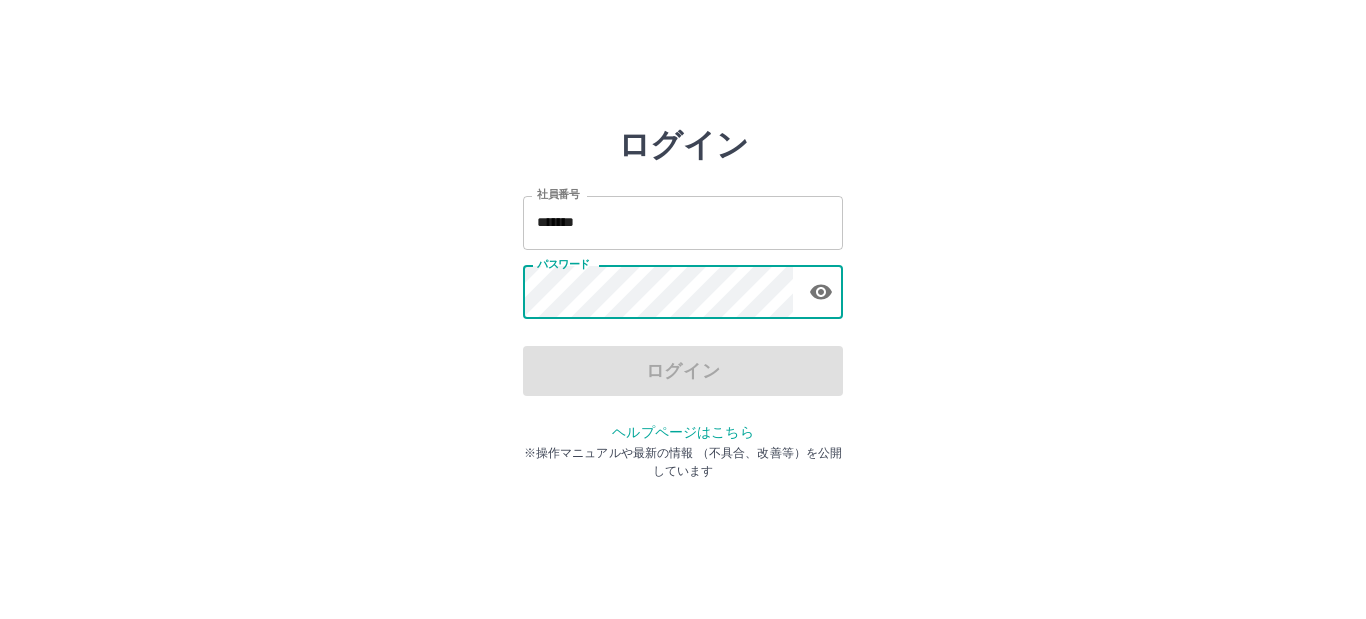 scroll, scrollTop: 0, scrollLeft: 0, axis: both 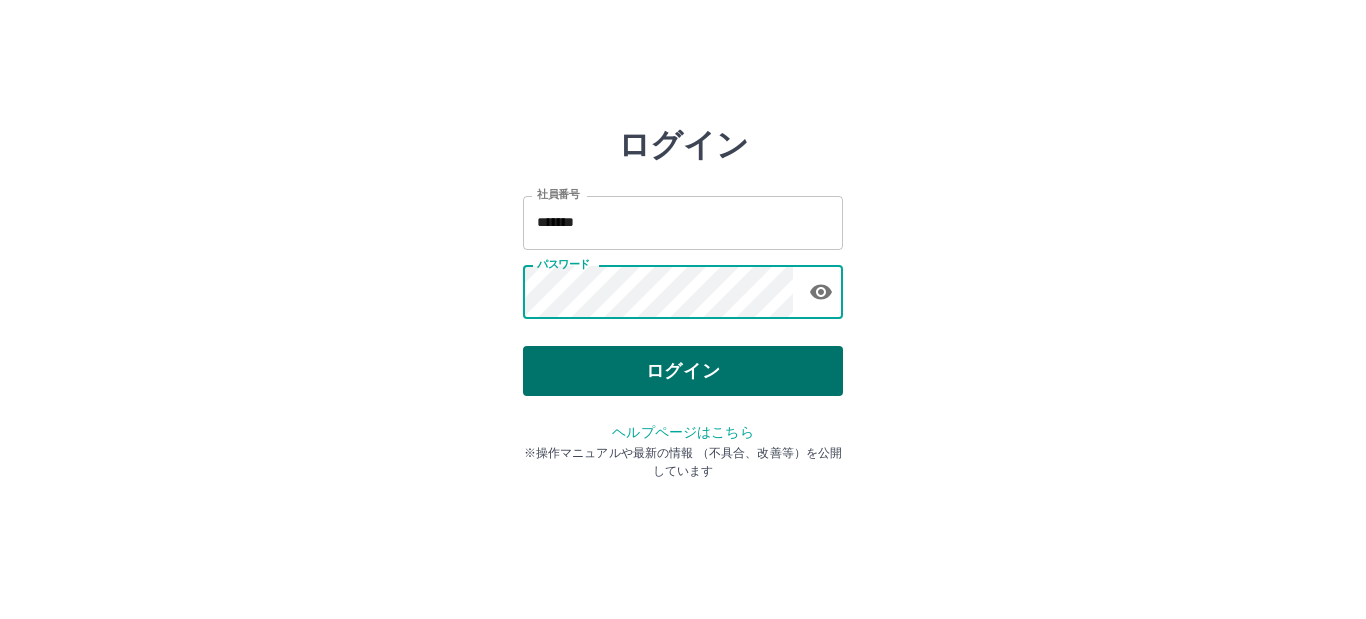 click on "ログイン" at bounding box center [683, 371] 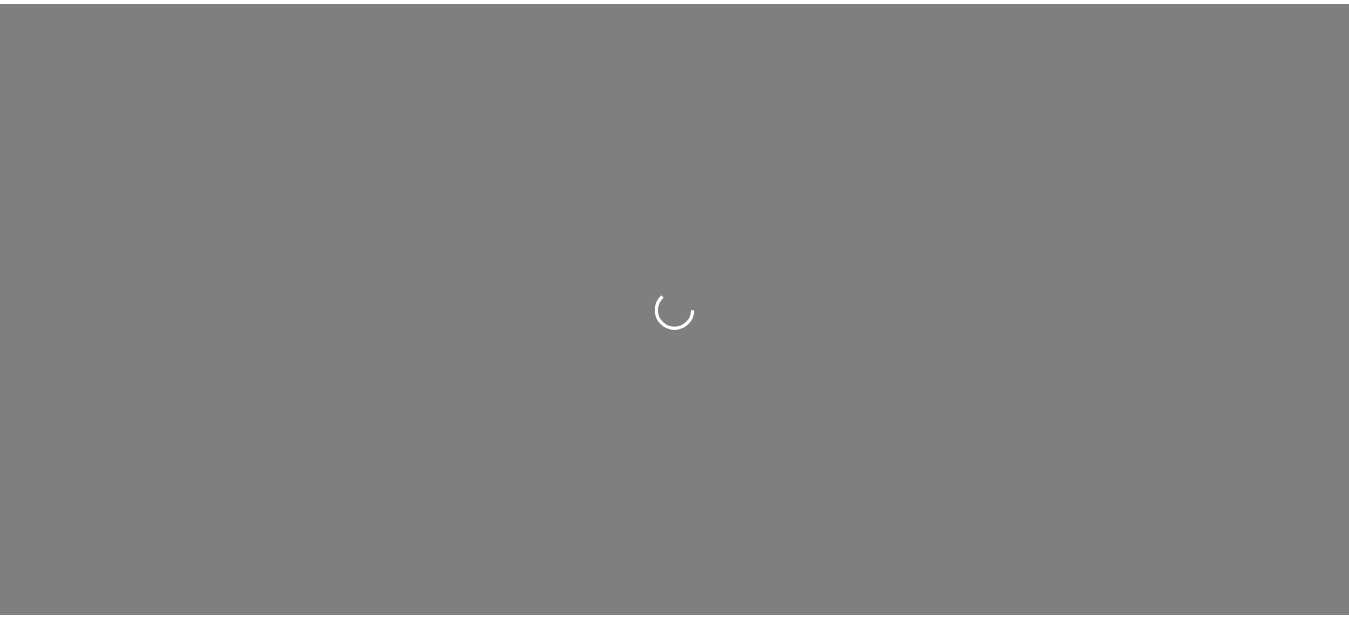 scroll, scrollTop: 0, scrollLeft: 0, axis: both 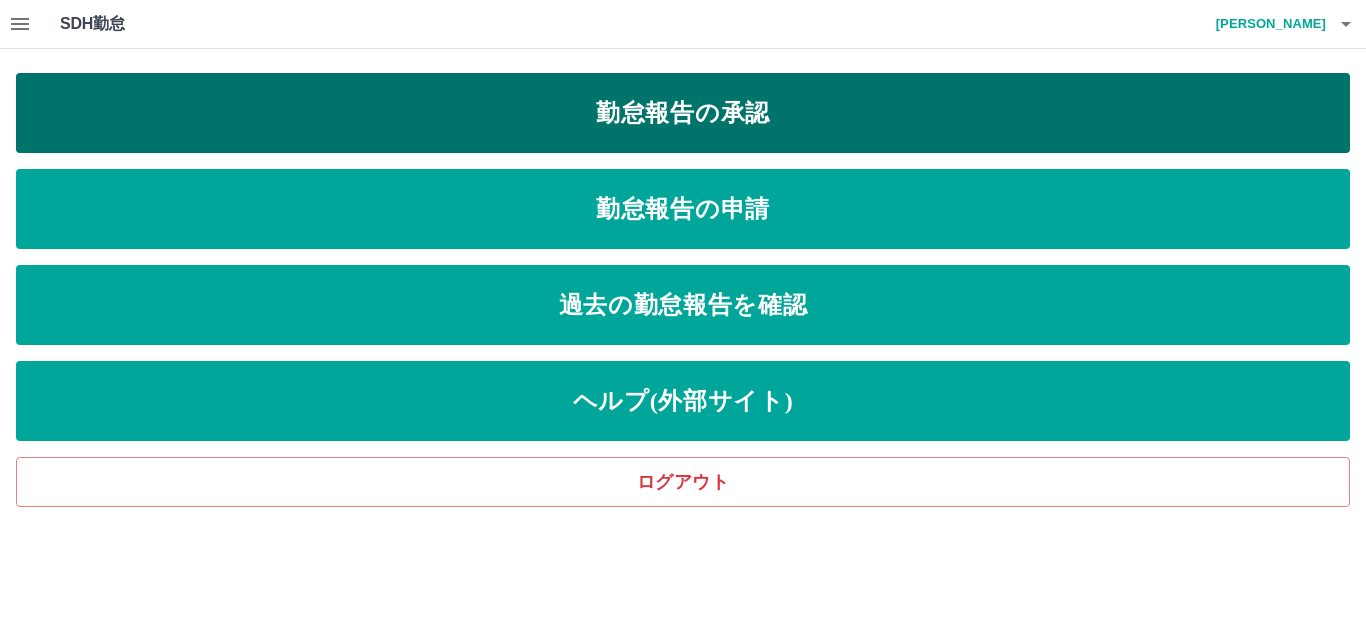 click on "勤怠報告の承認" at bounding box center (683, 113) 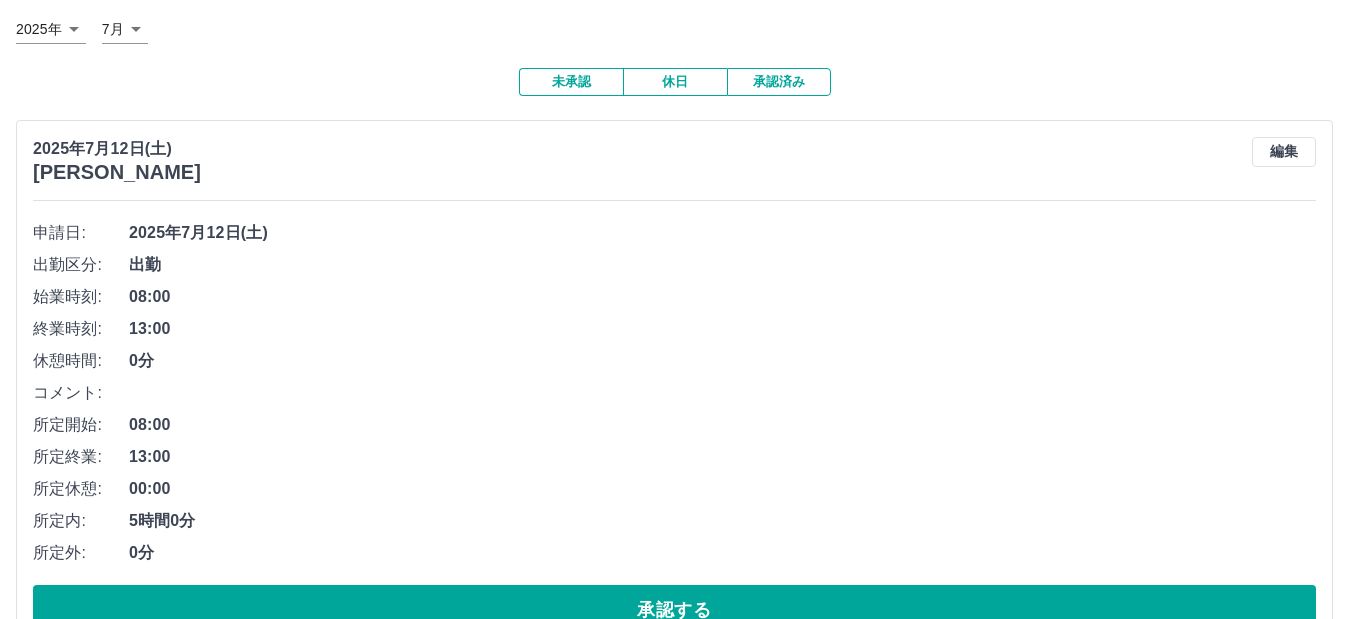 scroll, scrollTop: 200, scrollLeft: 0, axis: vertical 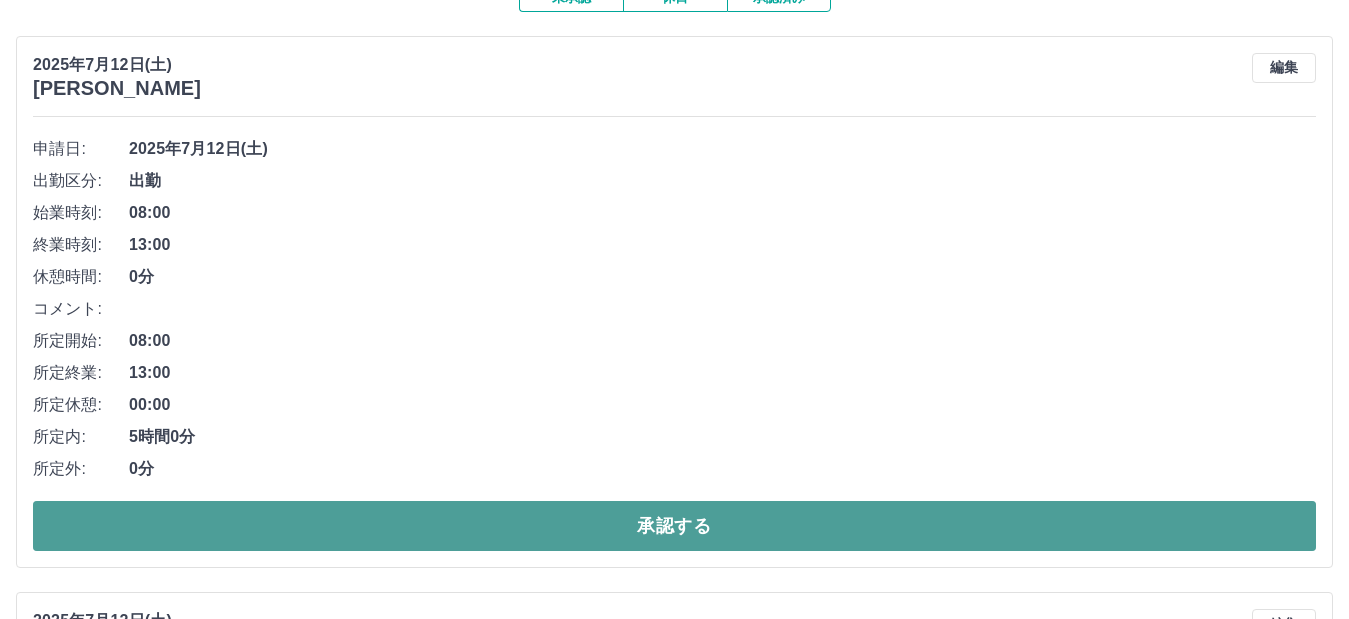 click on "承認する" at bounding box center (674, 526) 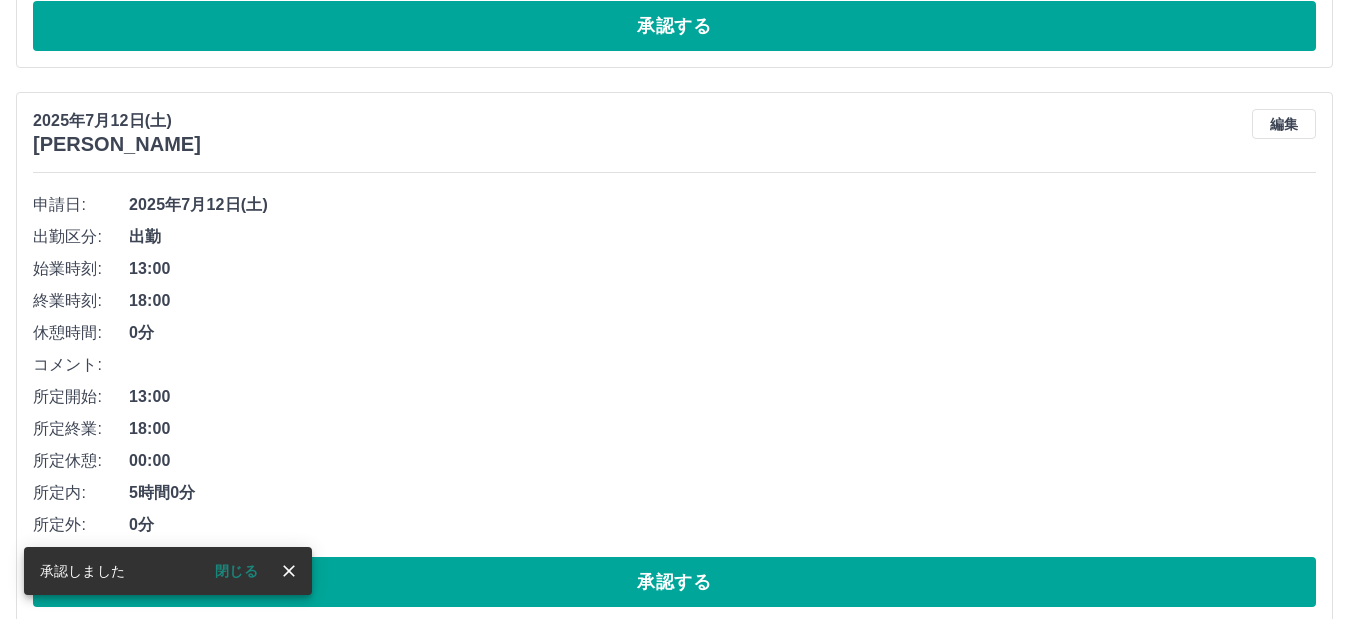 scroll, scrollTop: 144, scrollLeft: 0, axis: vertical 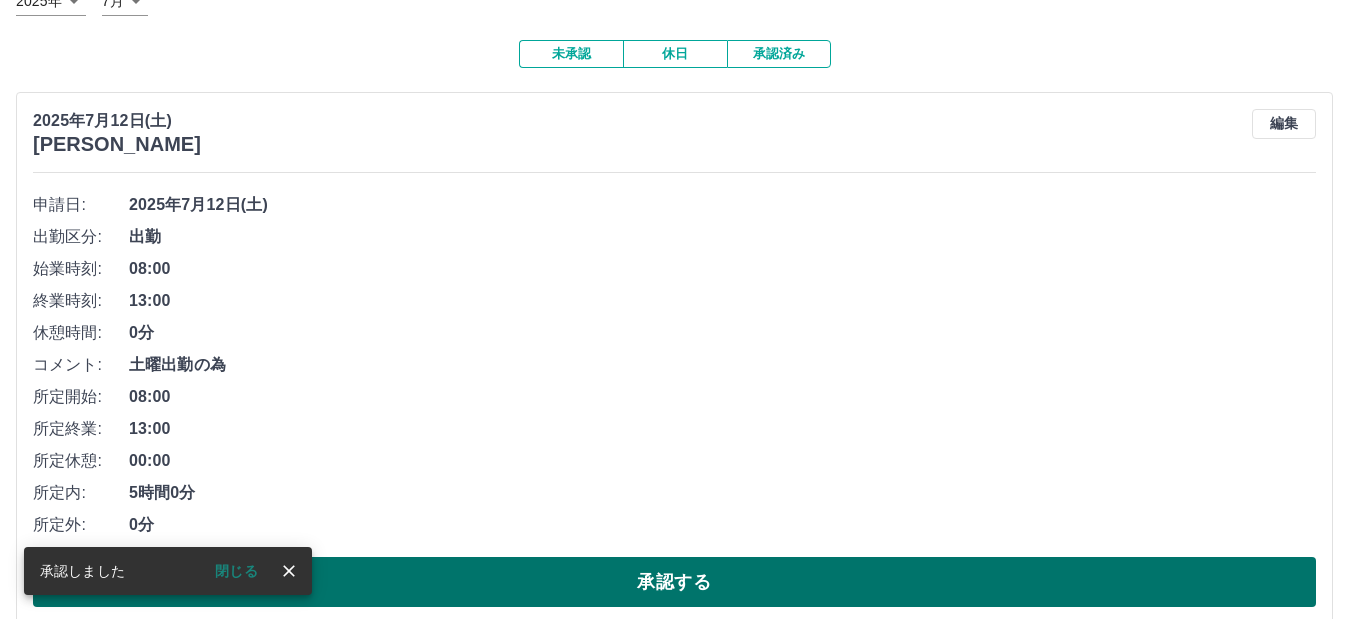 click on "承認する" at bounding box center (674, 582) 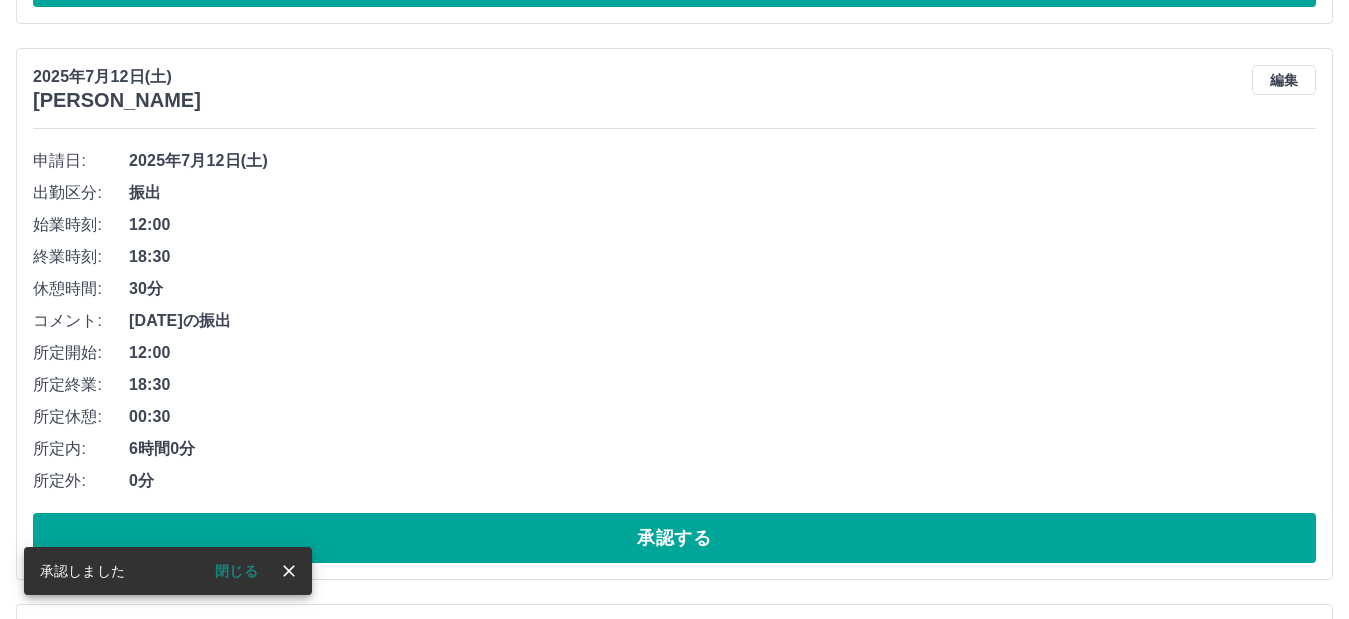 scroll, scrollTop: 188, scrollLeft: 0, axis: vertical 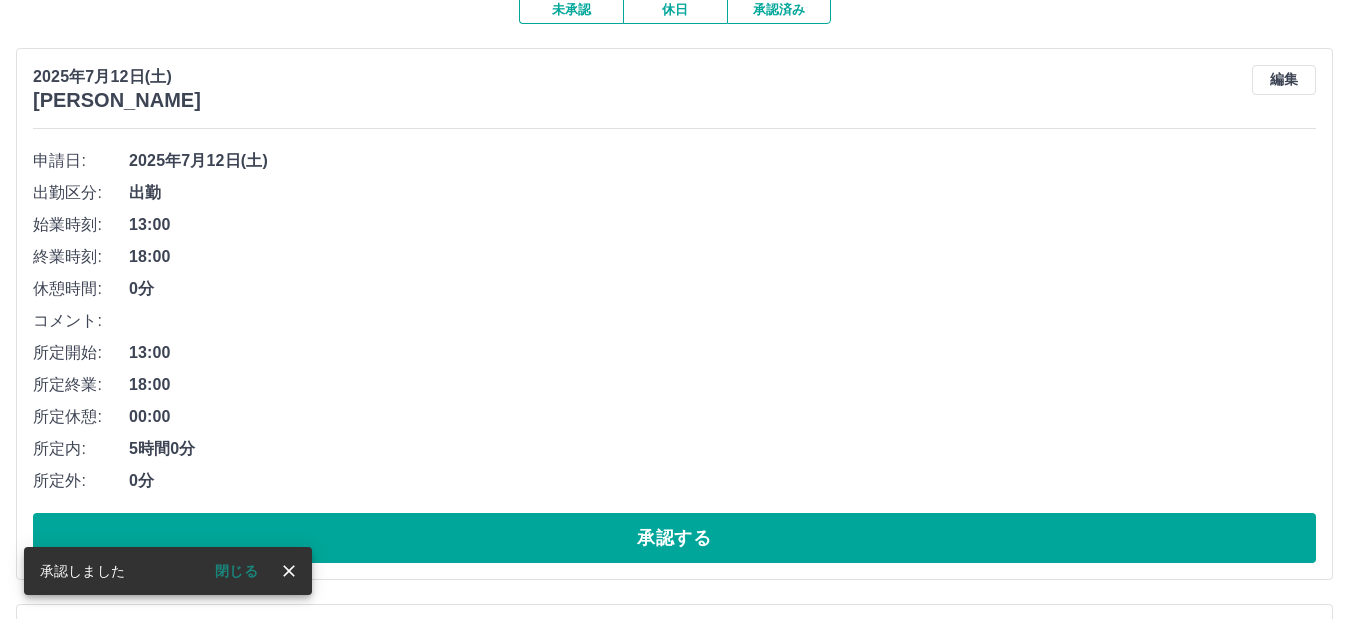 click on "承認する" at bounding box center (674, 538) 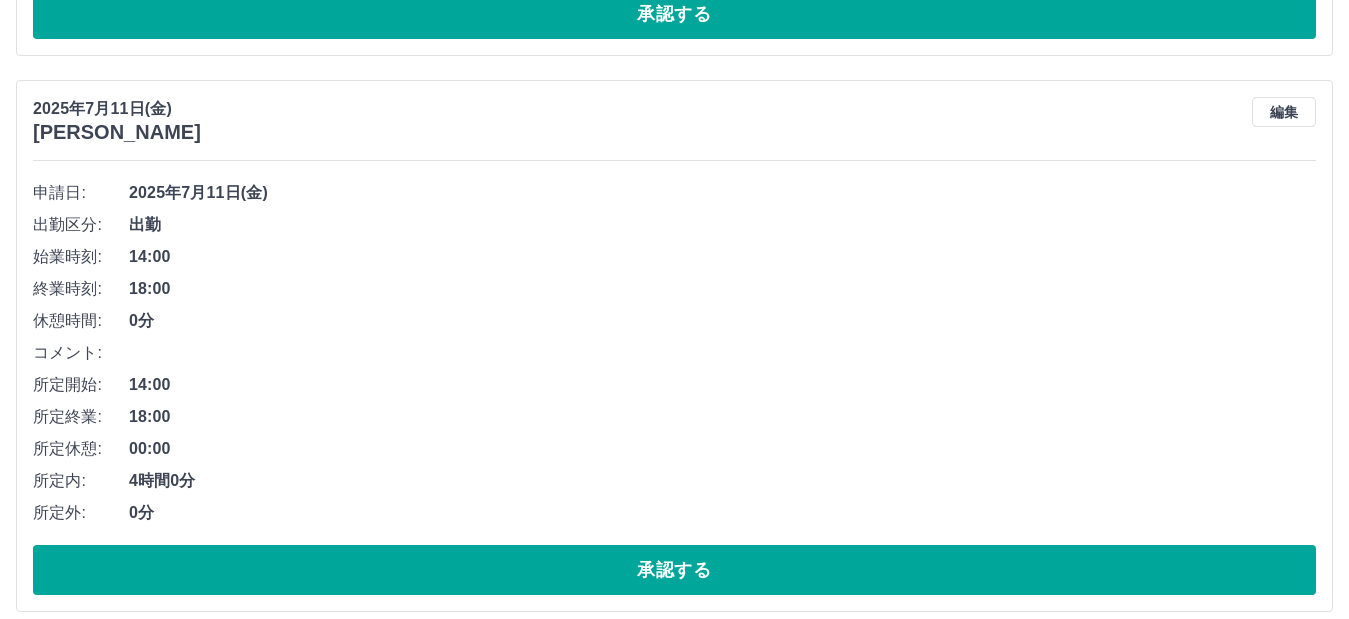 scroll, scrollTop: 832, scrollLeft: 0, axis: vertical 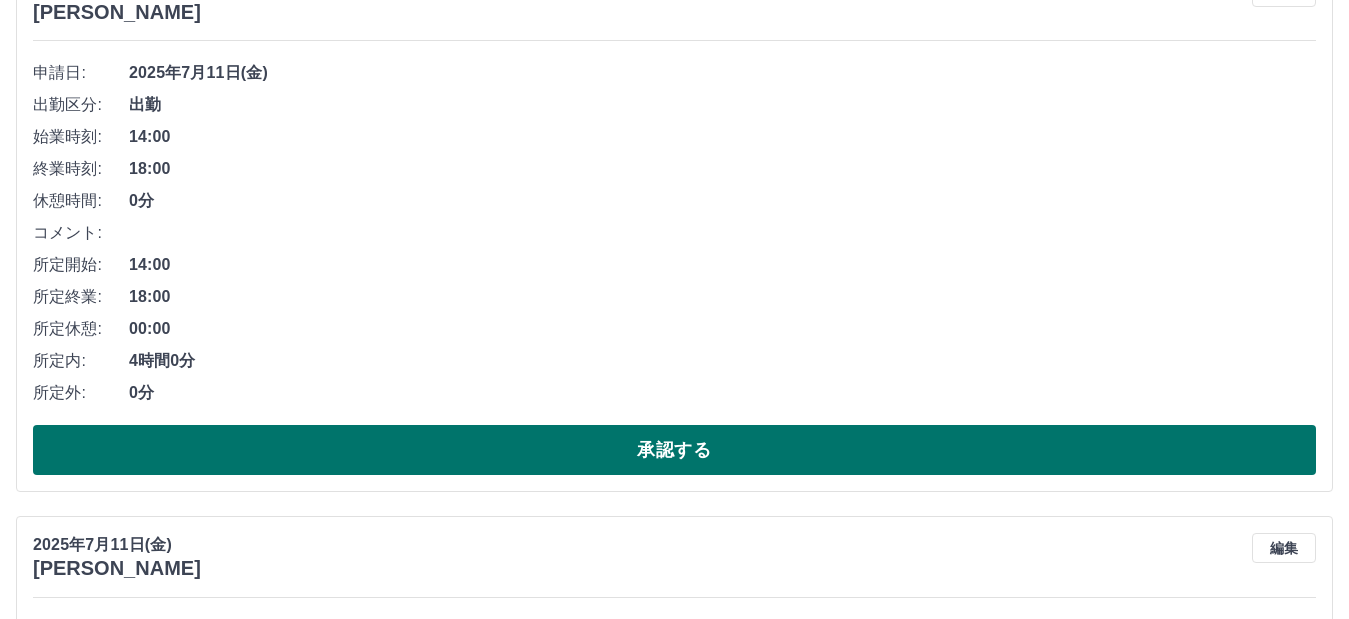 click on "承認する" at bounding box center (674, 450) 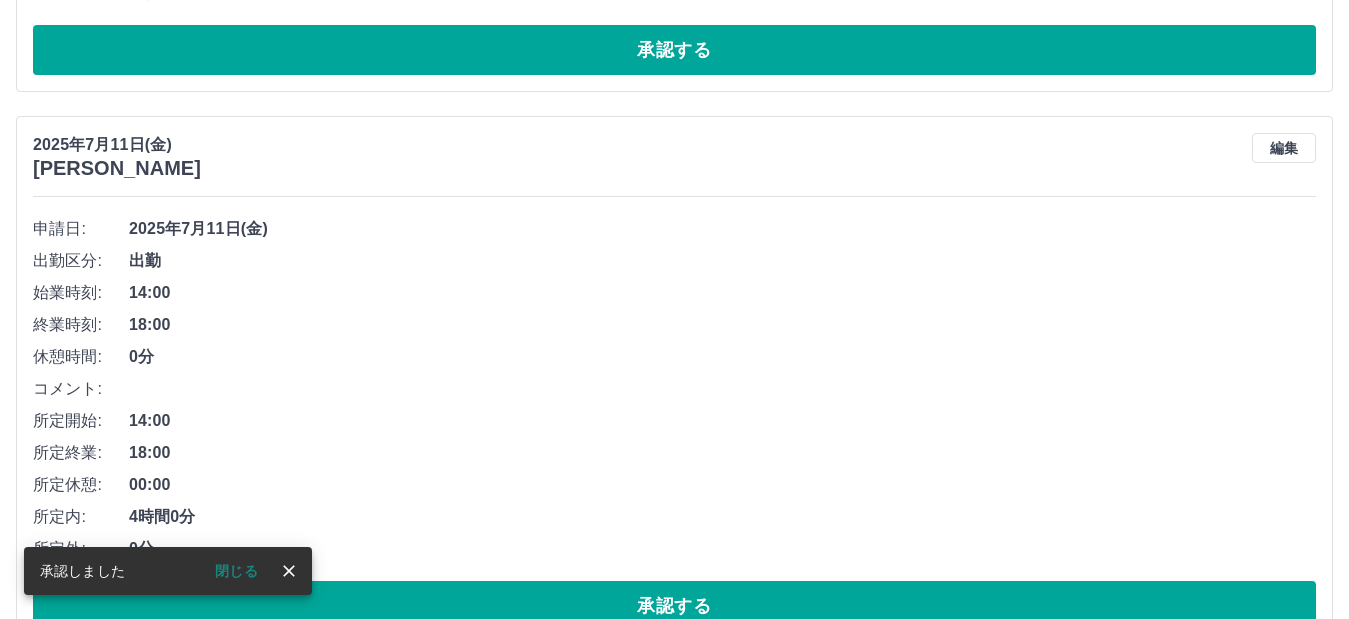 scroll, scrollTop: 876, scrollLeft: 0, axis: vertical 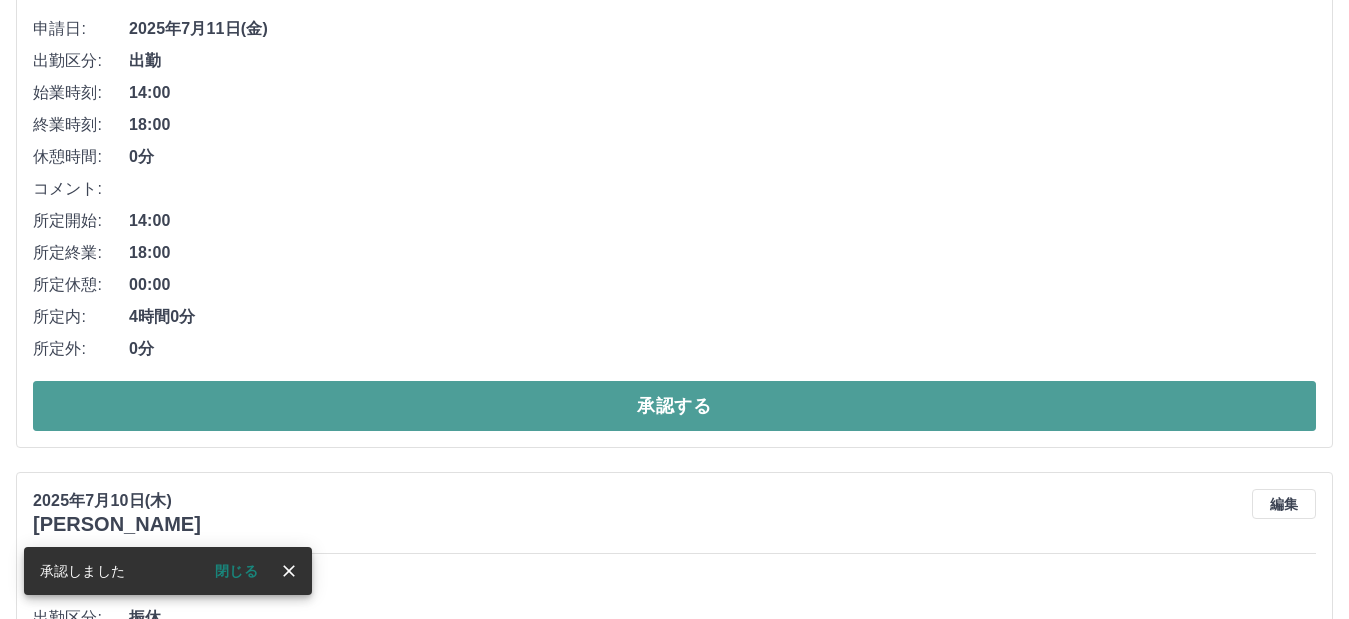 click on "承認する" at bounding box center [674, 406] 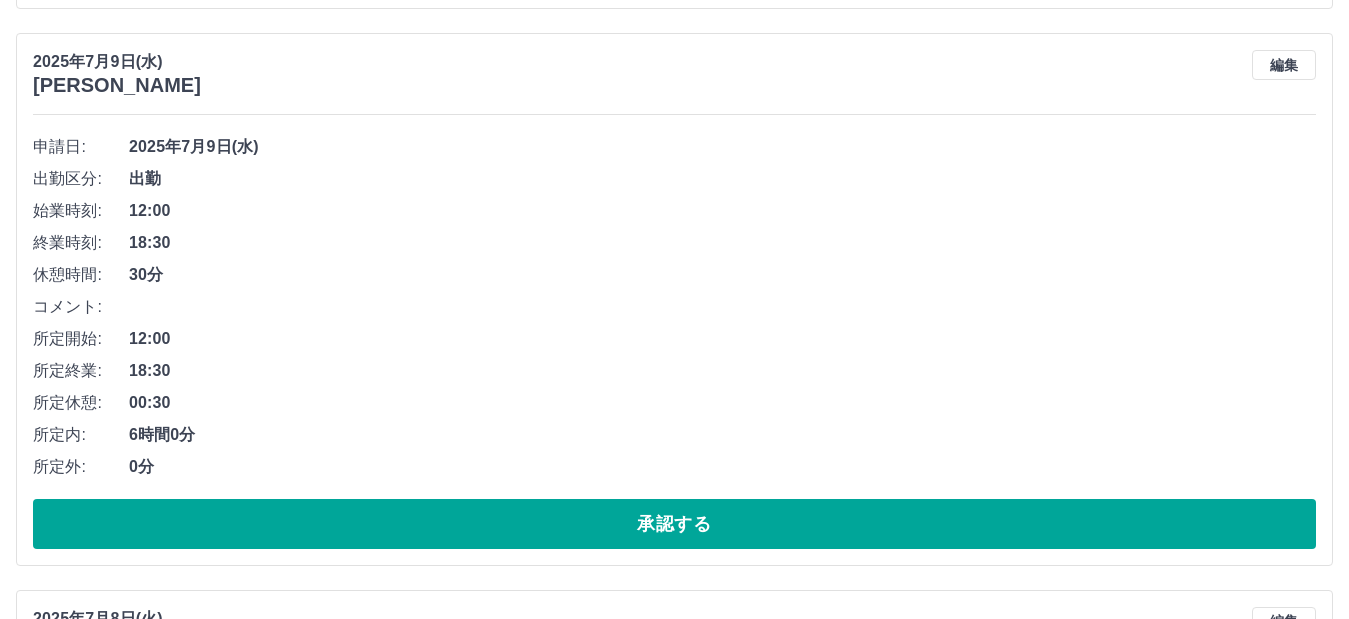 scroll, scrollTop: 1220, scrollLeft: 0, axis: vertical 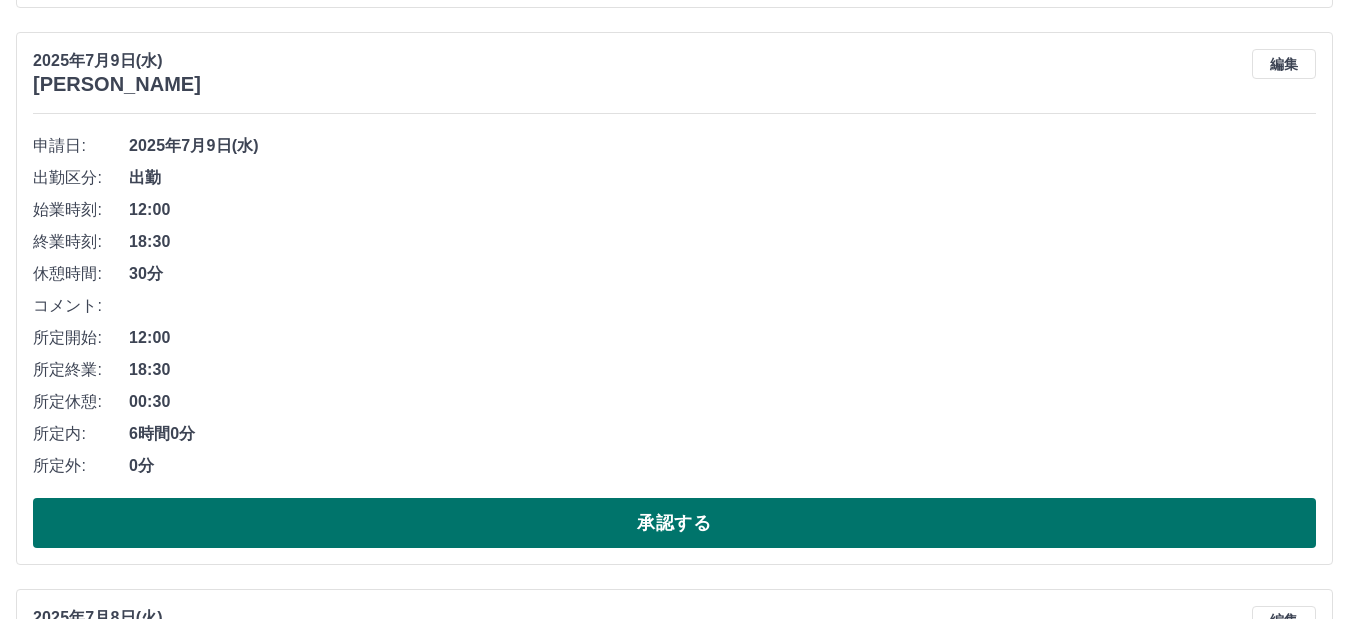 click on "承認する" at bounding box center [674, 523] 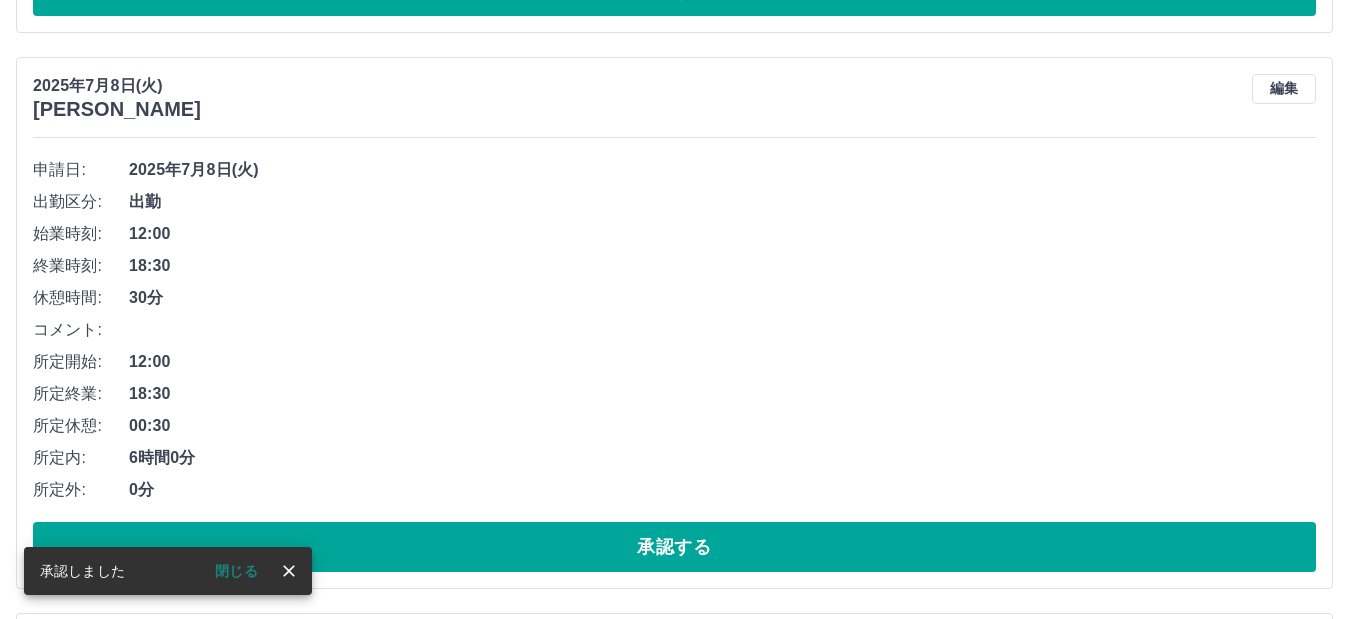 scroll, scrollTop: 1763, scrollLeft: 0, axis: vertical 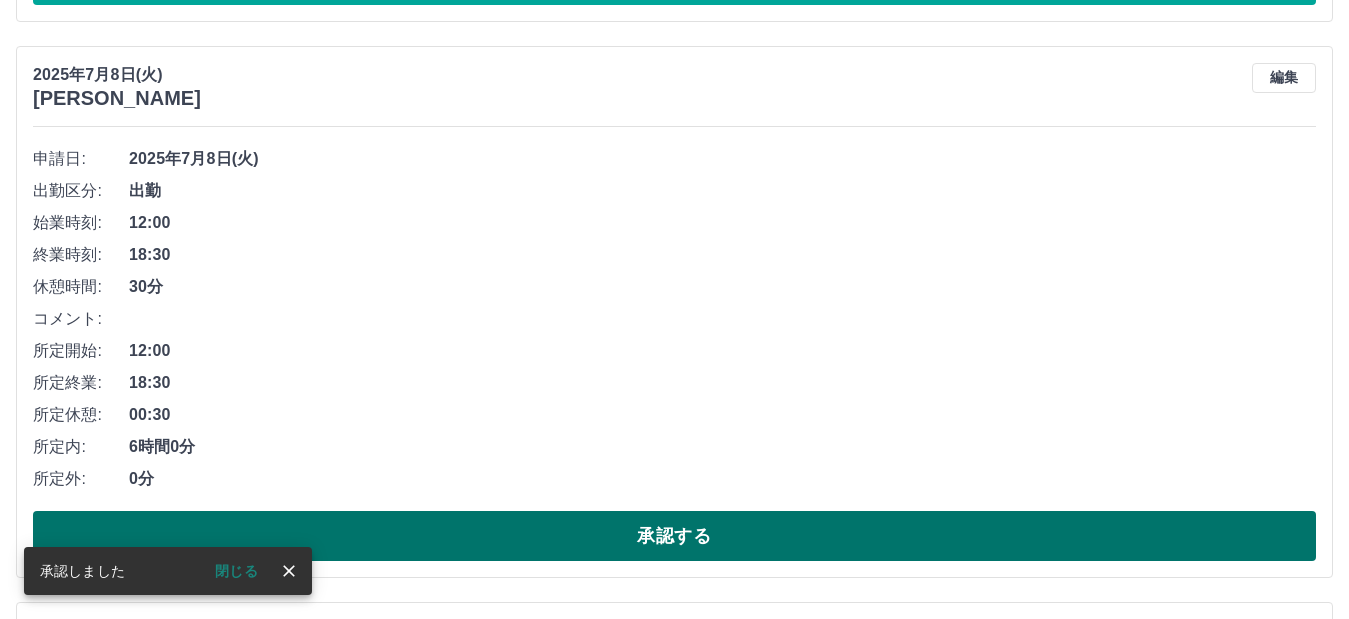 click on "承認する" at bounding box center (674, 536) 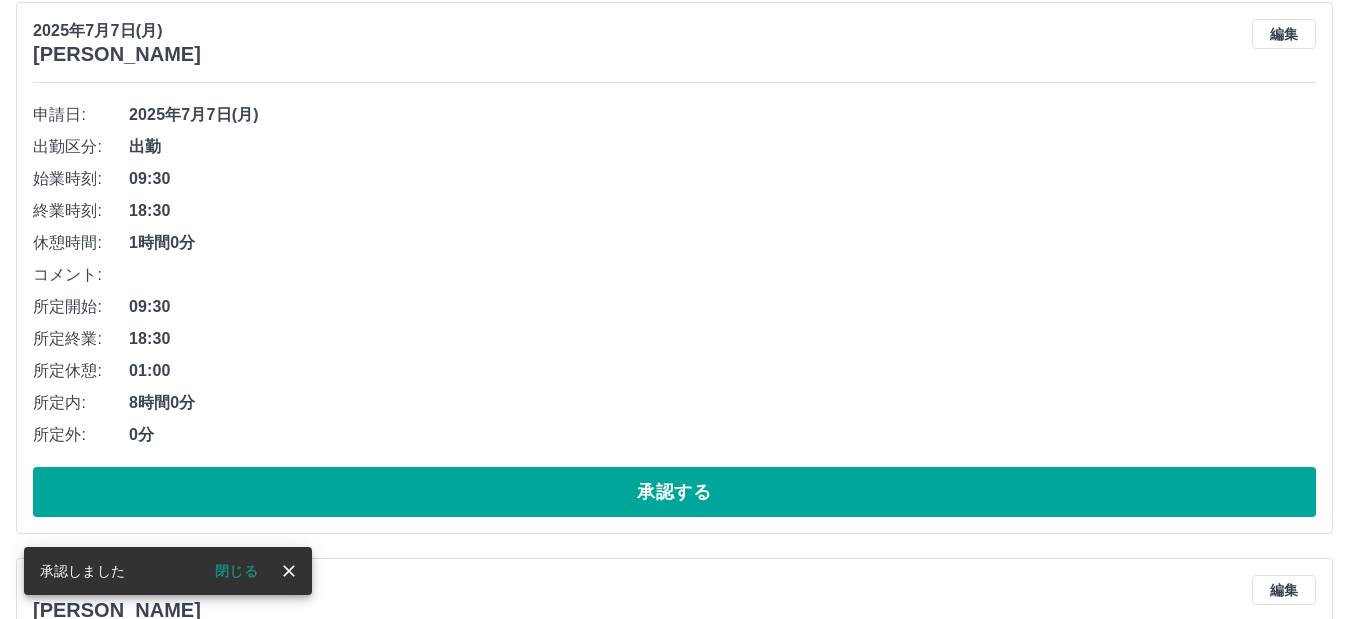 scroll, scrollTop: 1807, scrollLeft: 0, axis: vertical 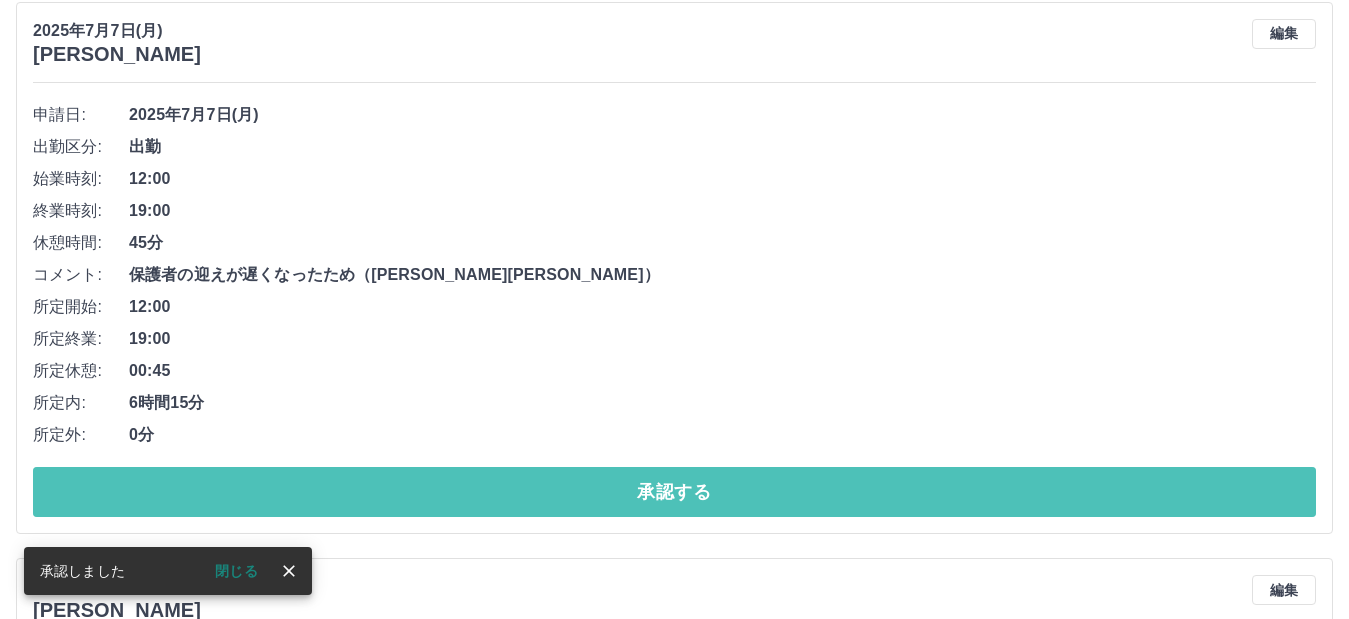 click on "承認する" at bounding box center (674, 492) 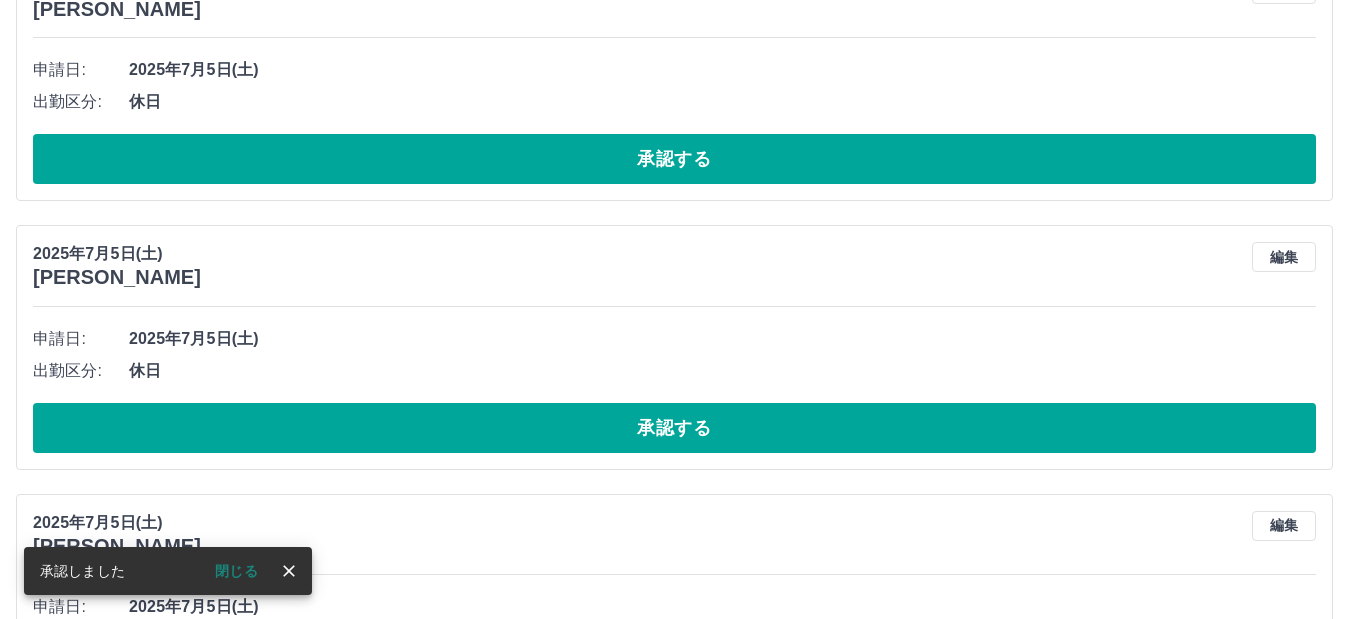 scroll, scrollTop: 2151, scrollLeft: 0, axis: vertical 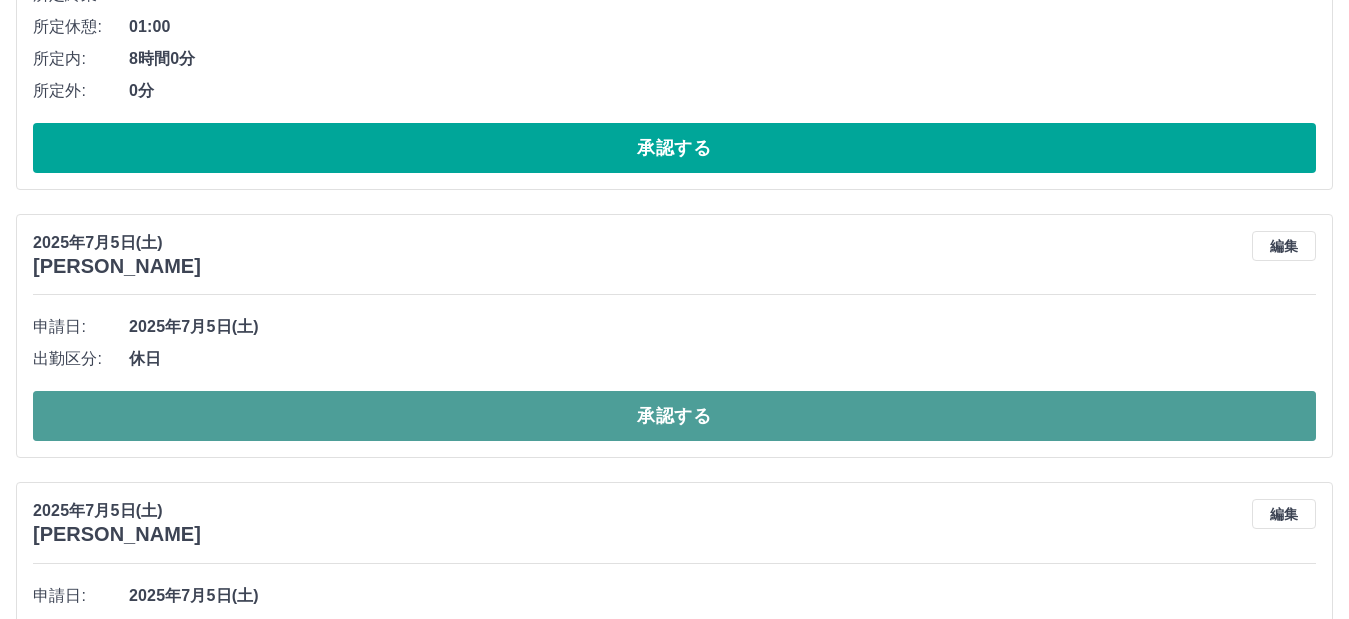 click on "承認する" at bounding box center (674, 416) 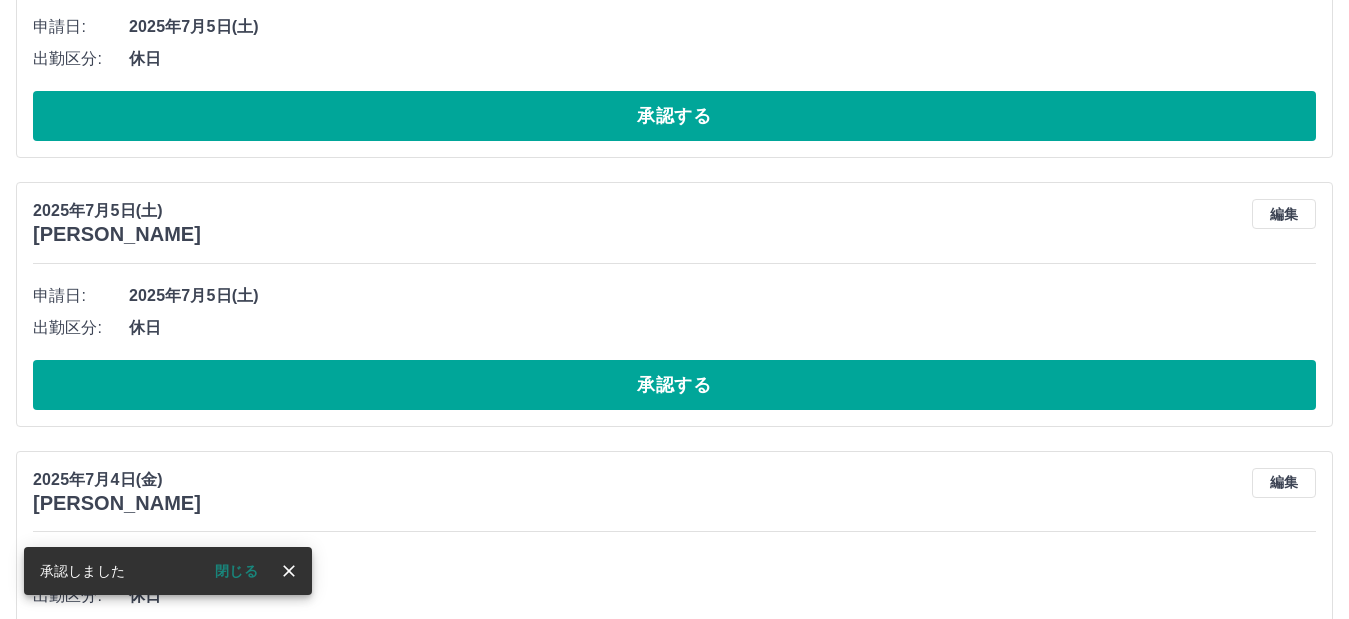 scroll, scrollTop: 2183, scrollLeft: 0, axis: vertical 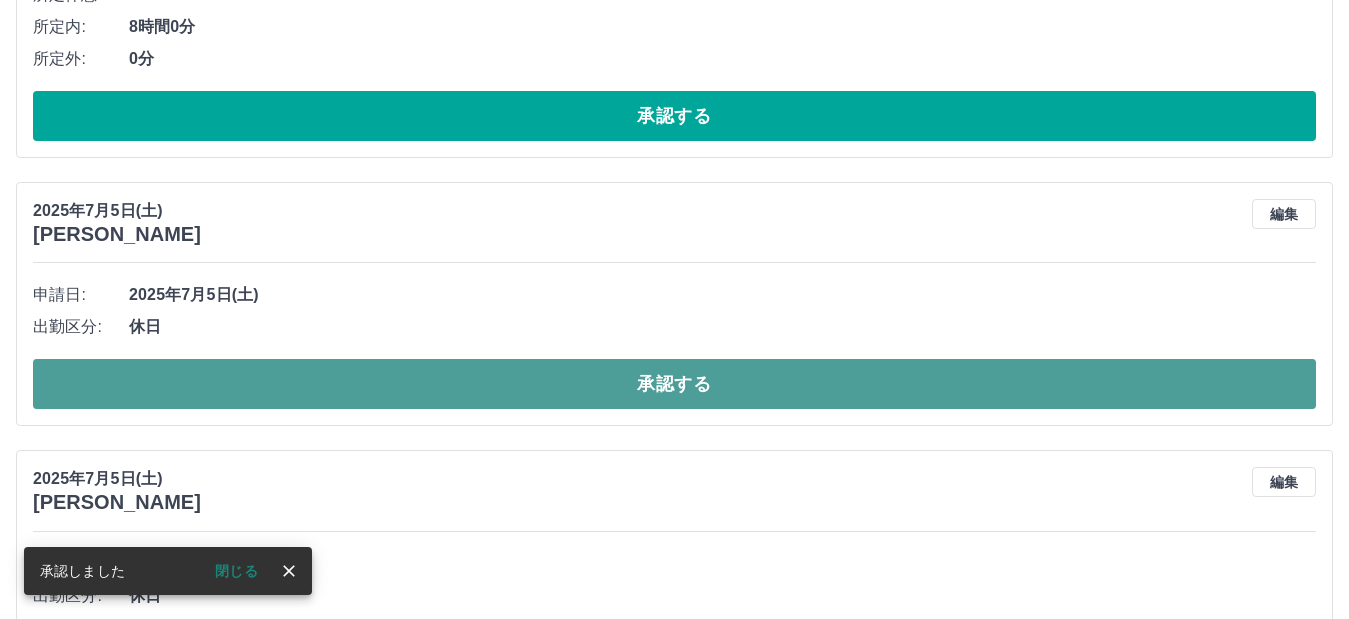 click on "承認する" at bounding box center (674, 384) 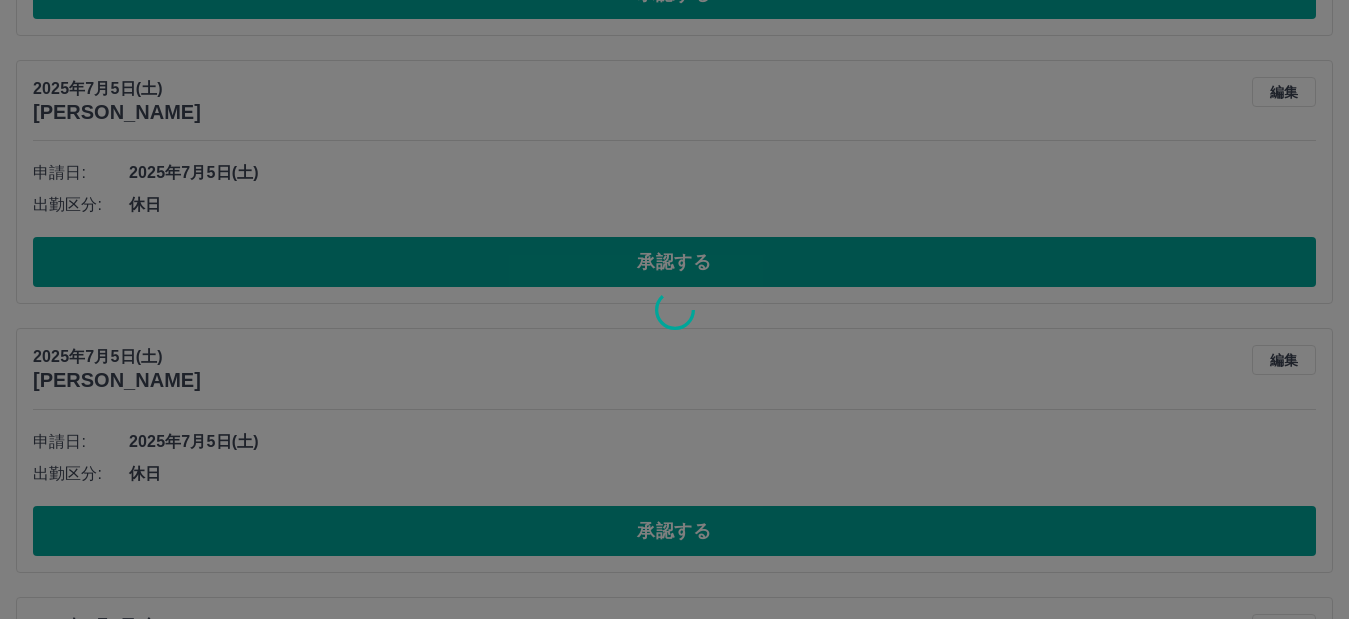 scroll, scrollTop: 2483, scrollLeft: 0, axis: vertical 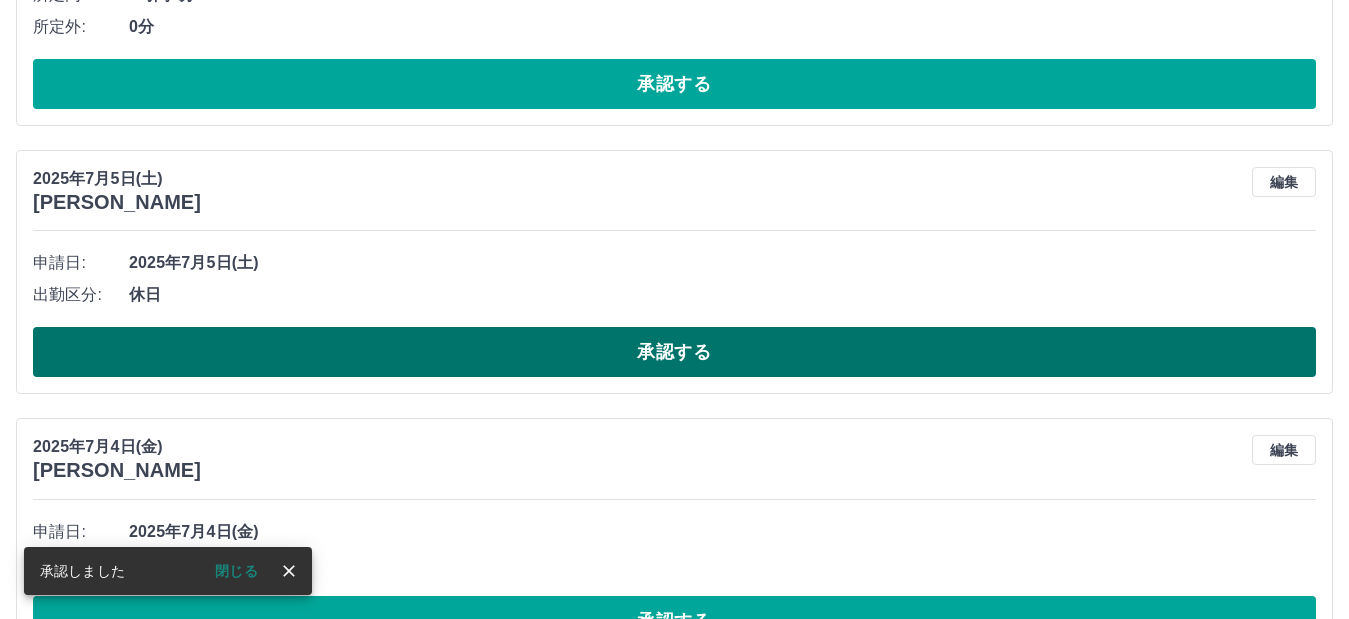 click on "承認する" at bounding box center [674, 352] 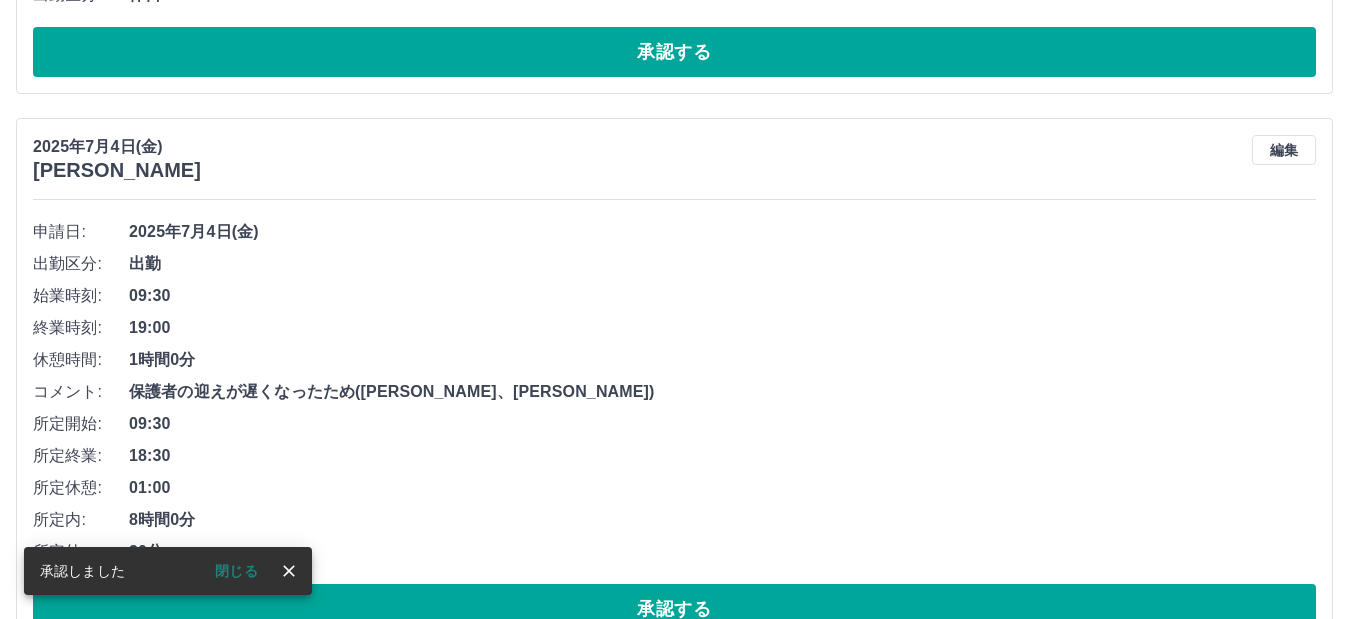 scroll, scrollTop: 2247, scrollLeft: 0, axis: vertical 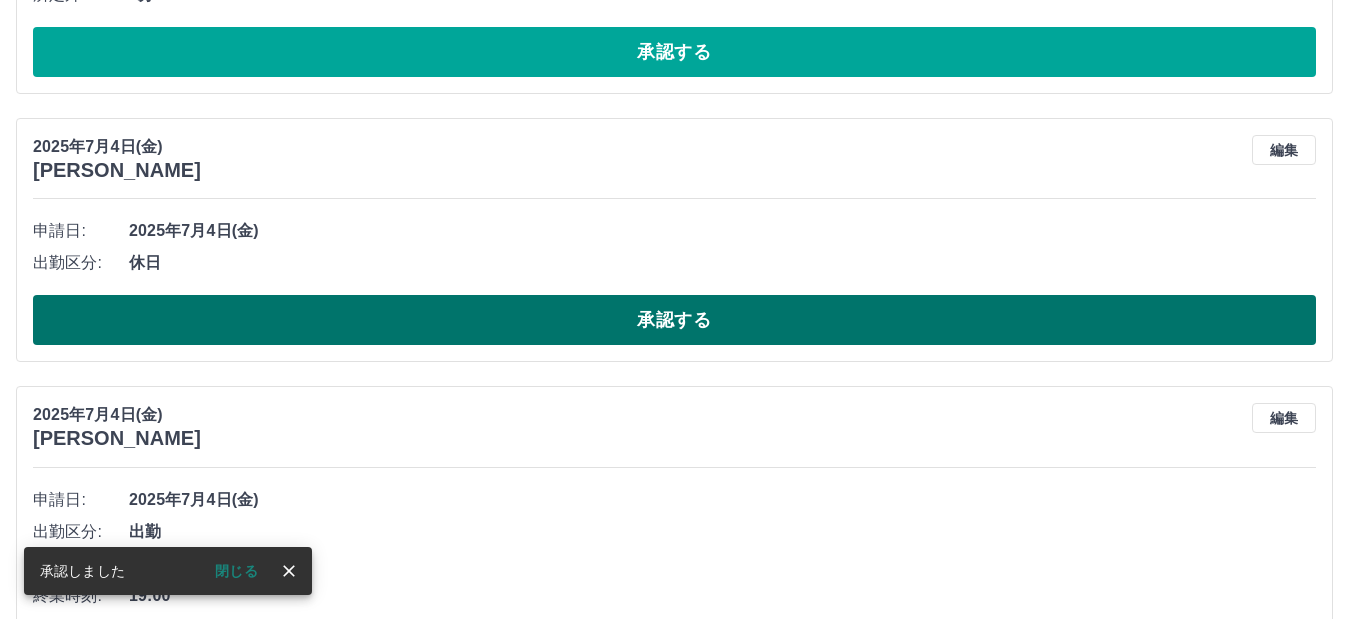 click on "承認する" at bounding box center [674, 320] 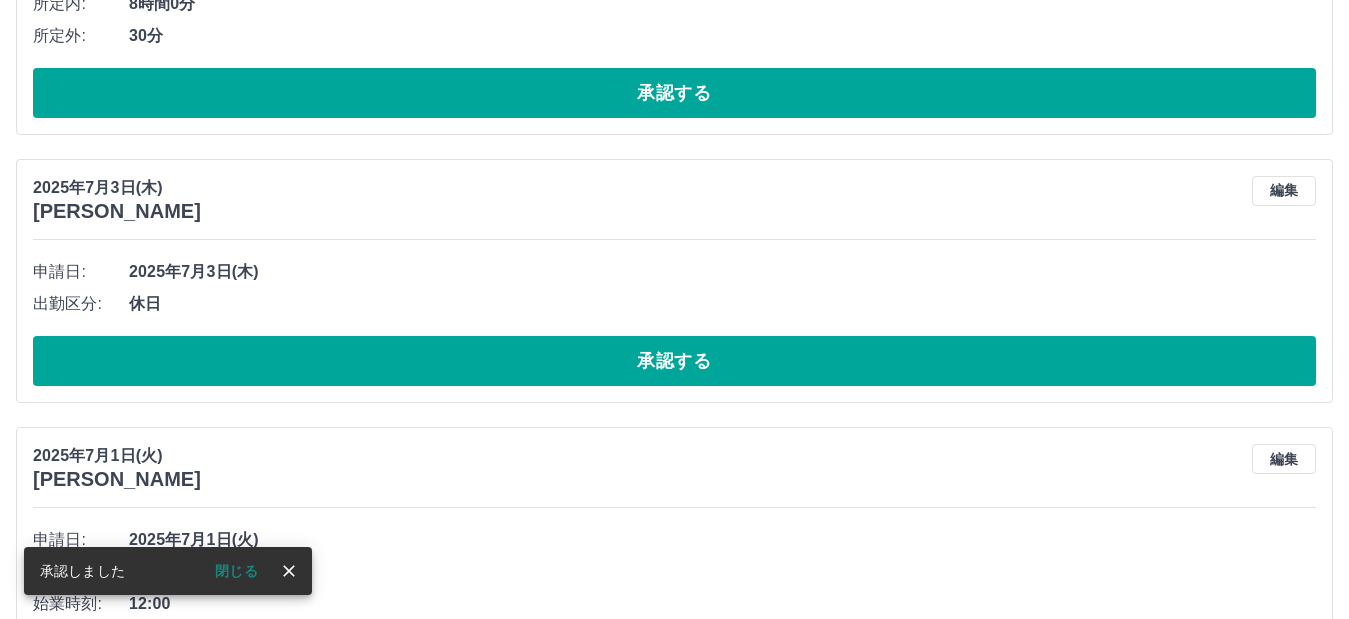 scroll, scrollTop: 3478, scrollLeft: 0, axis: vertical 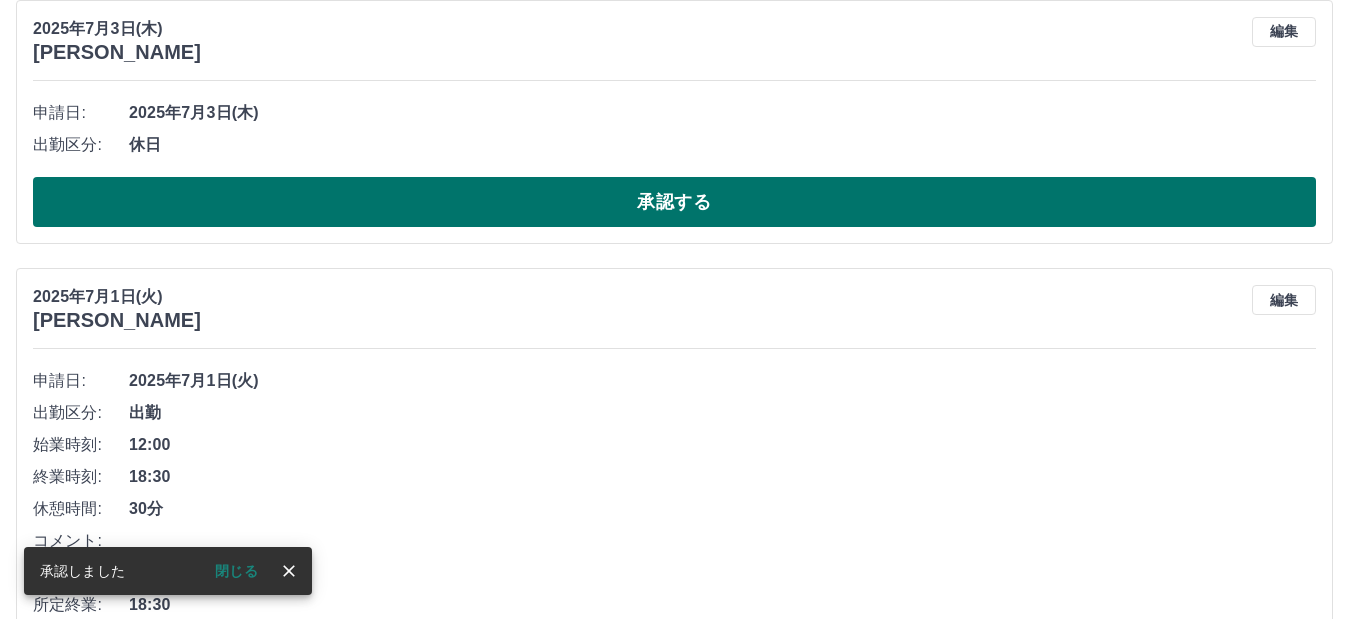 click on "承認する" at bounding box center (674, 202) 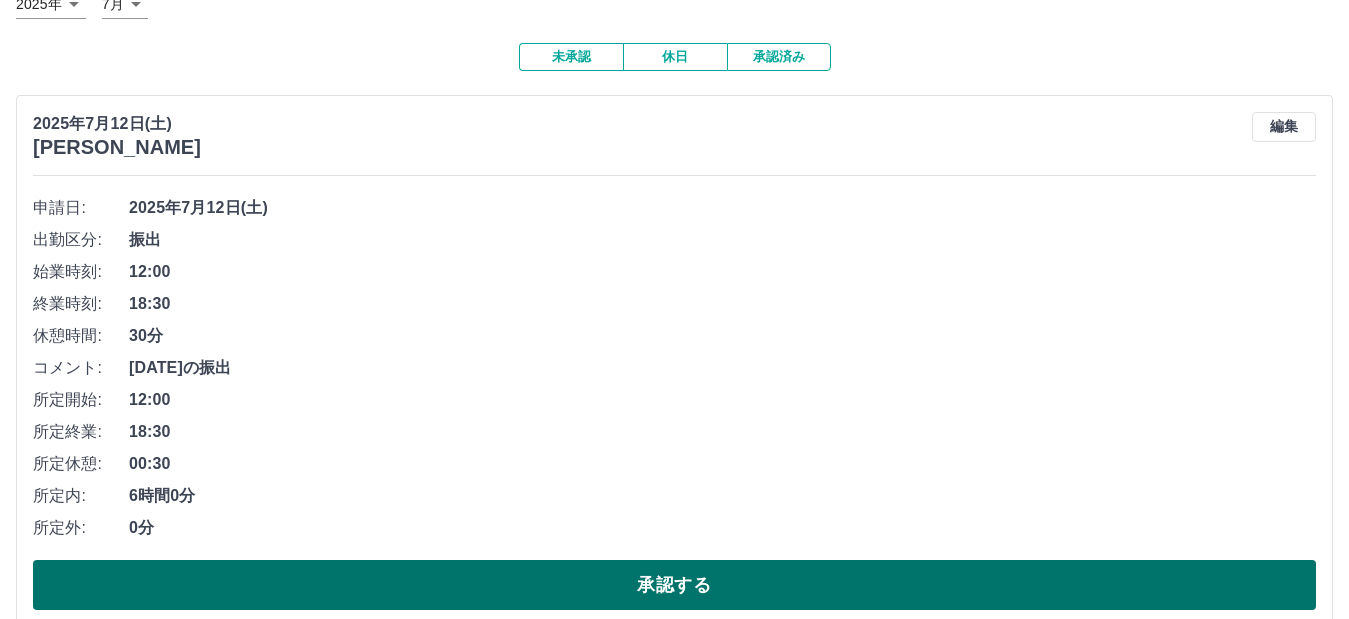 scroll, scrollTop: 0, scrollLeft: 0, axis: both 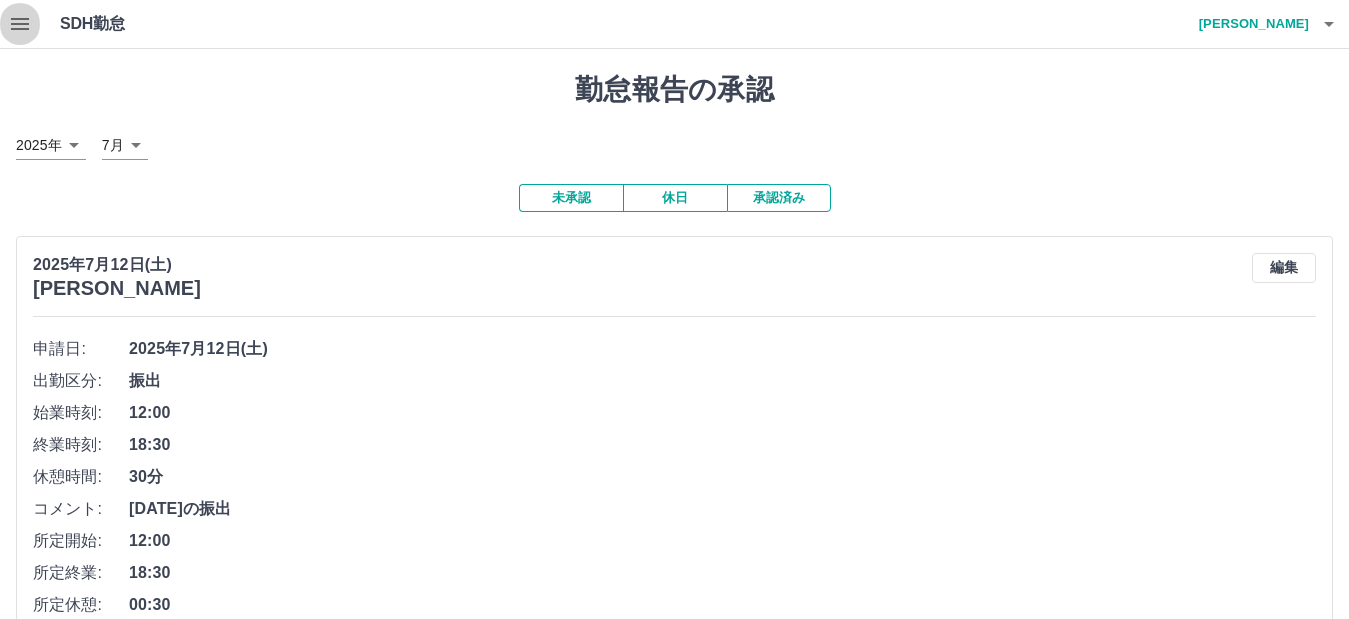 click 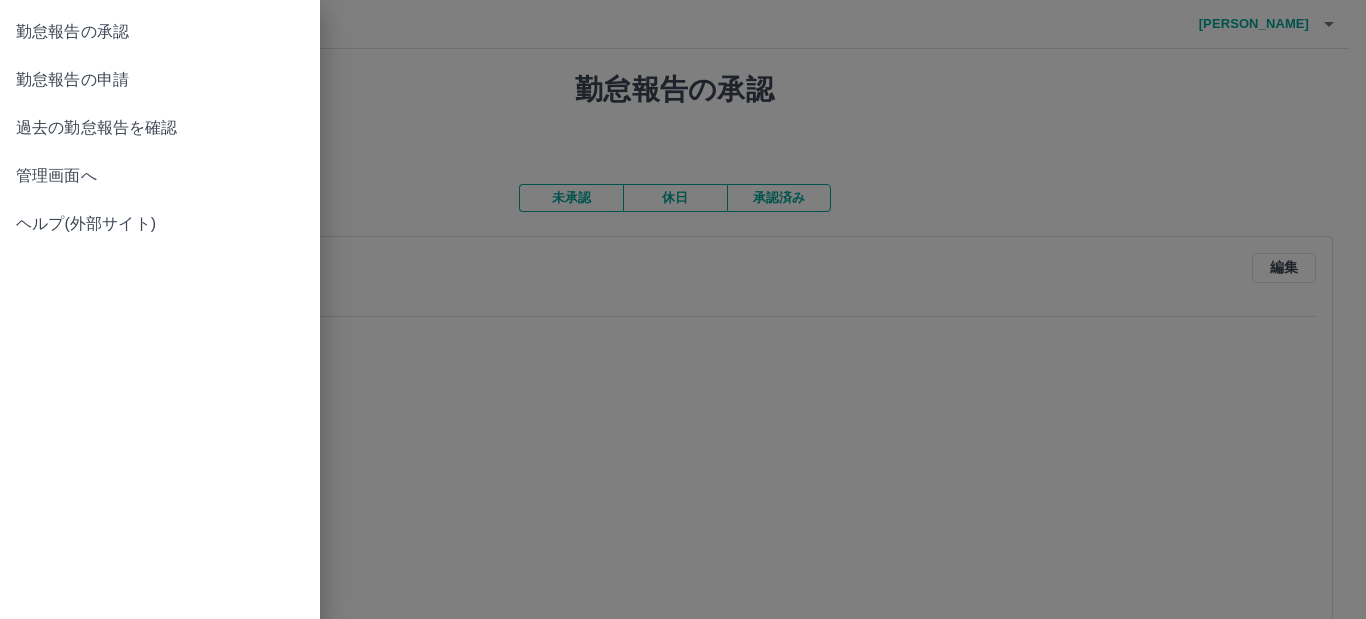 click on "勤怠報告の申請" at bounding box center [160, 80] 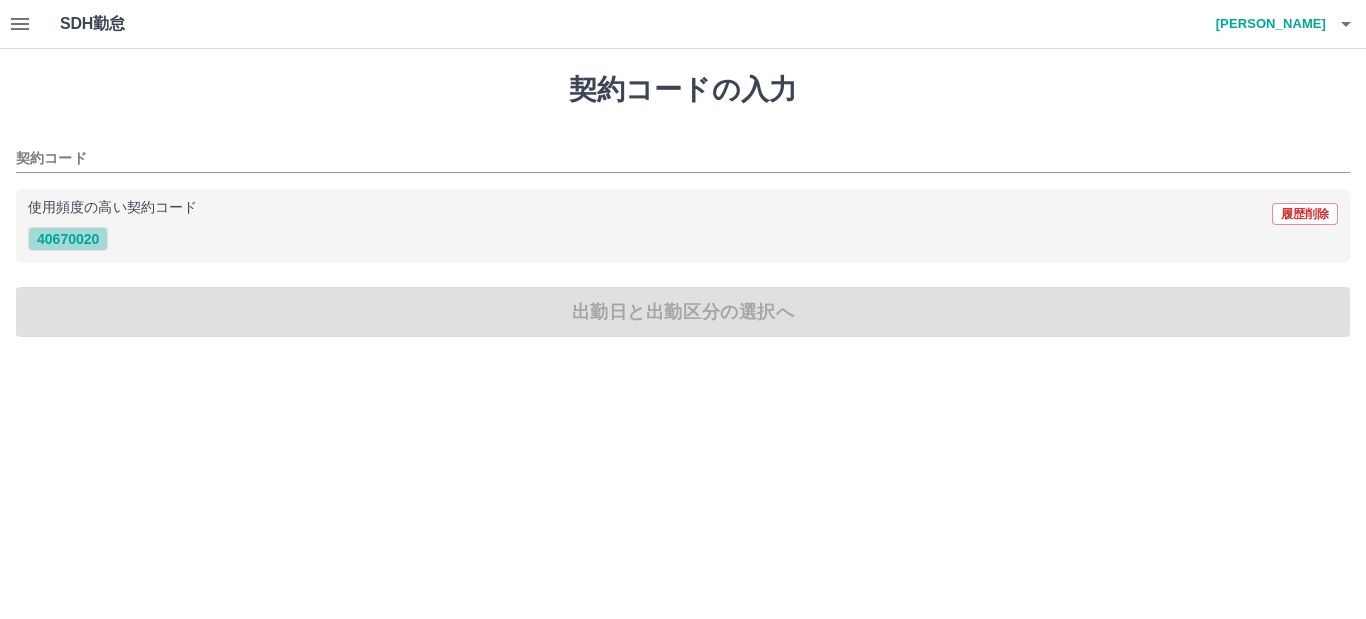 click on "40670020" at bounding box center [68, 239] 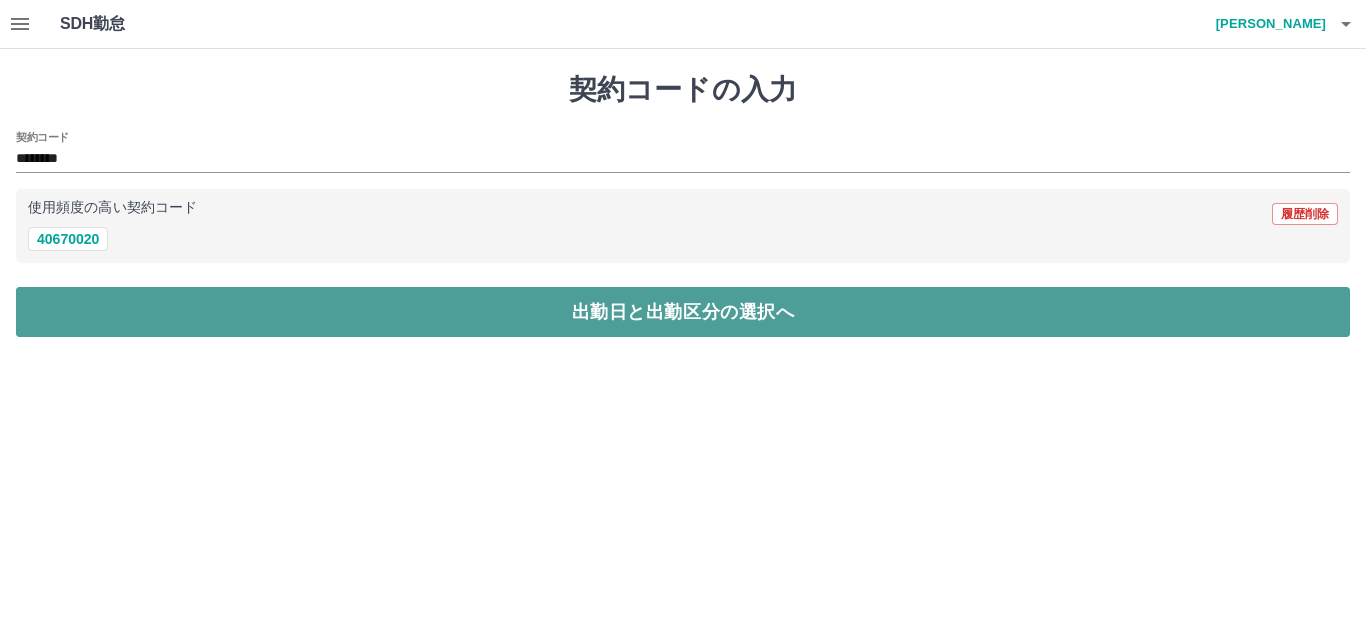 click on "出勤日と出勤区分の選択へ" at bounding box center [683, 312] 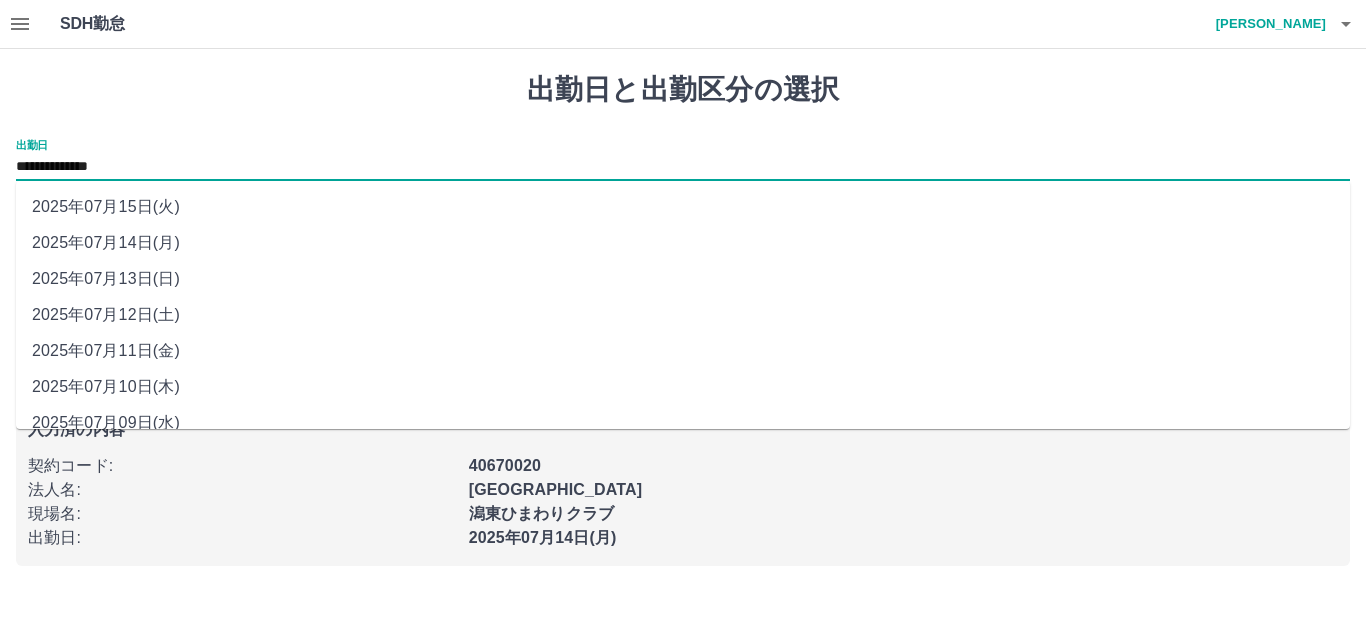 click on "**********" at bounding box center [683, 167] 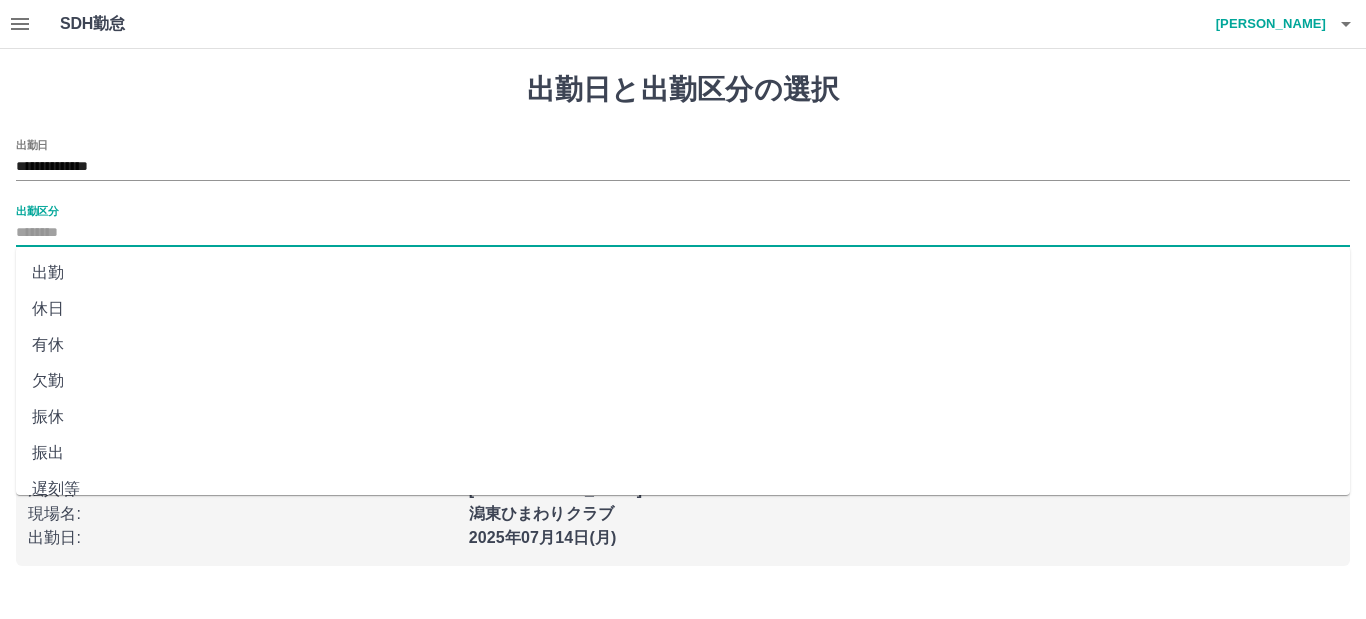 click on "出勤区分" at bounding box center (683, 233) 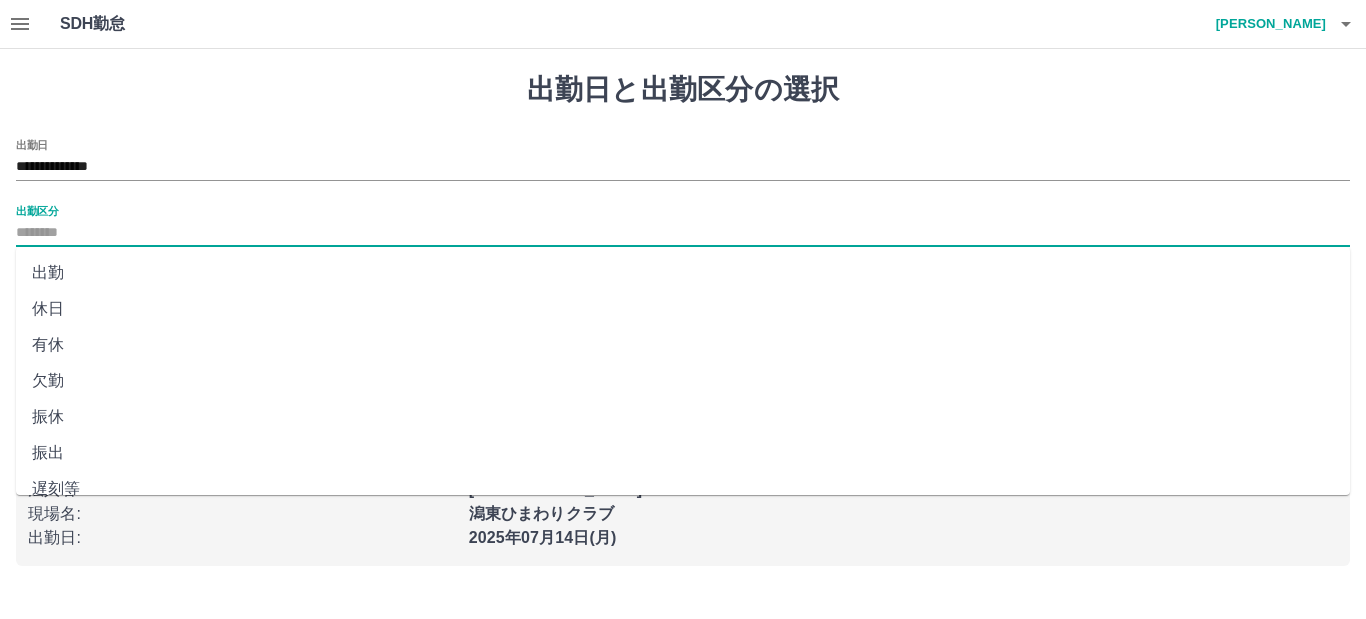 click on "出勤" at bounding box center [683, 273] 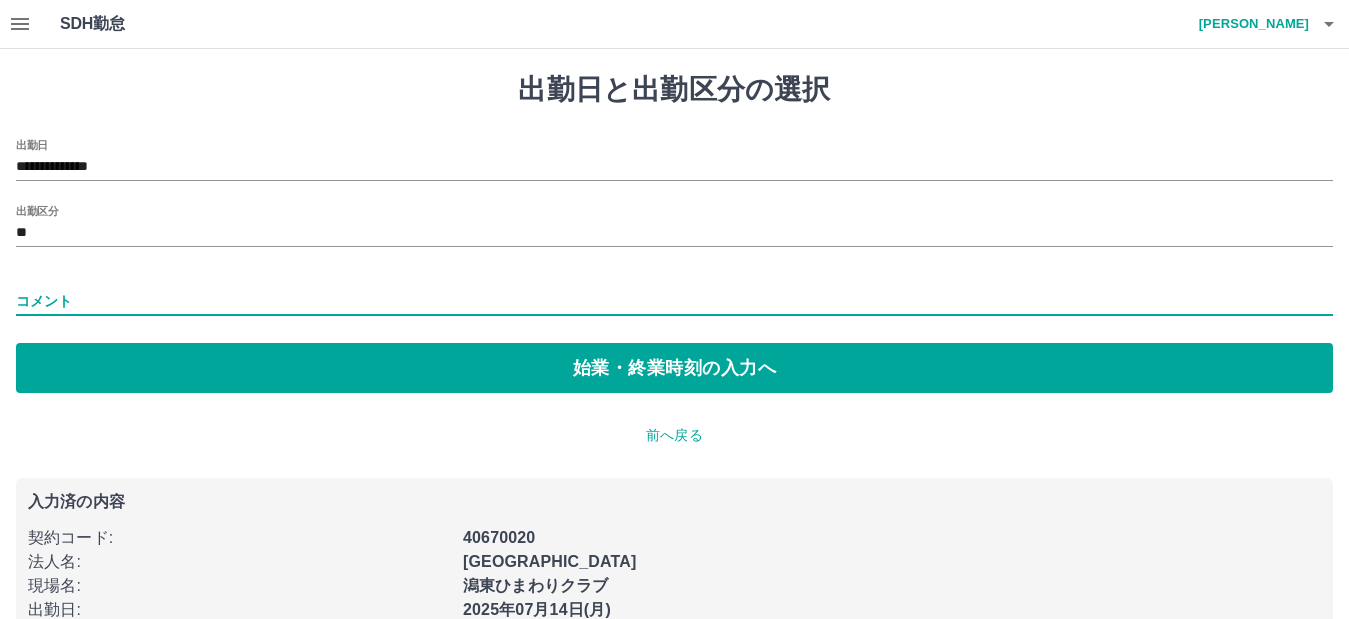 click on "コメント" at bounding box center (674, 301) 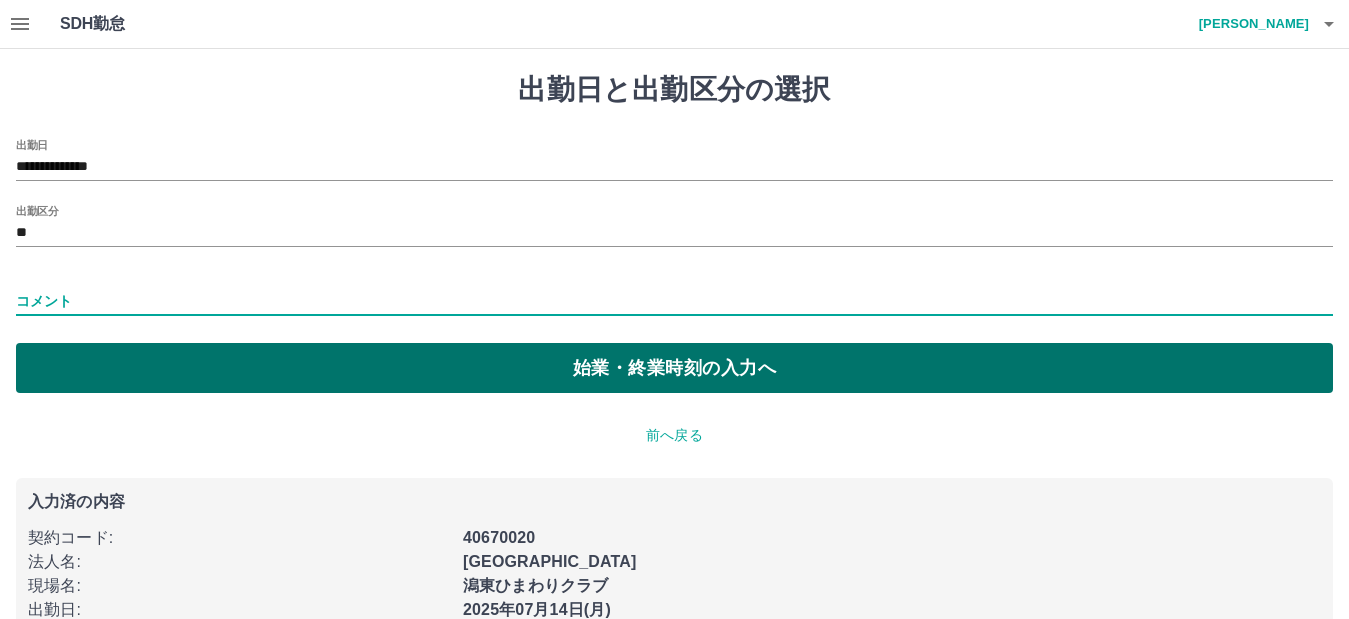 click on "始業・終業時刻の入力へ" at bounding box center (674, 368) 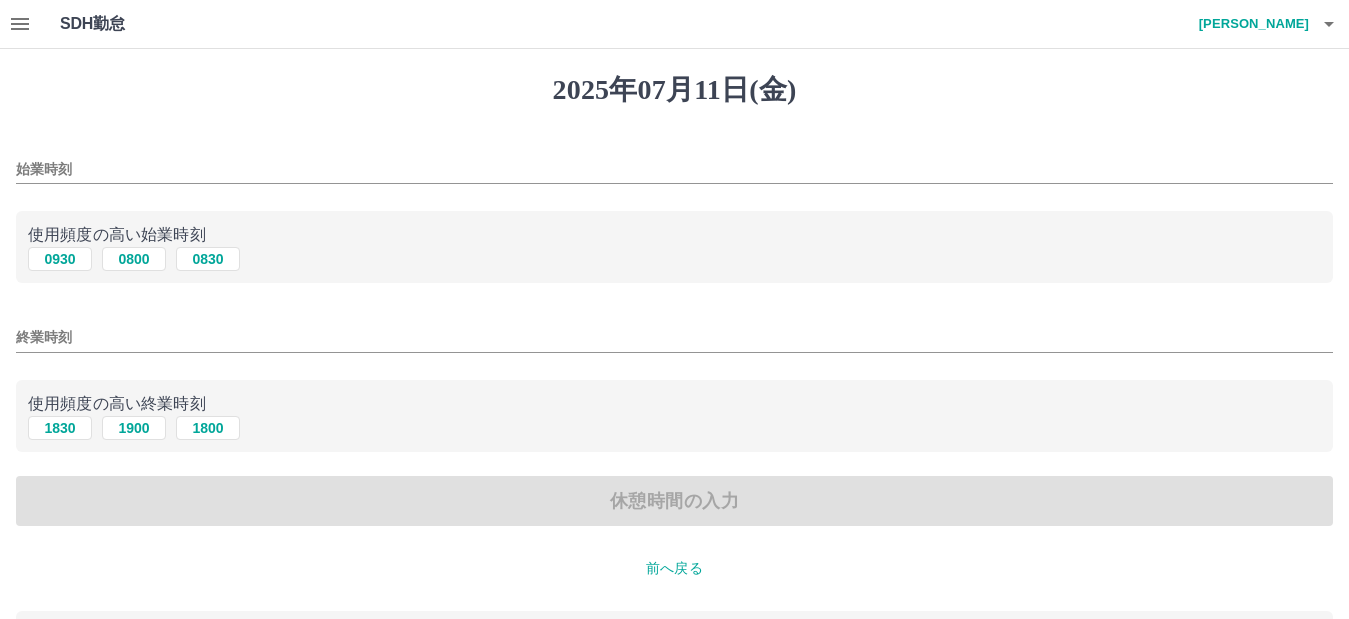 drag, startPoint x: 67, startPoint y: 253, endPoint x: 66, endPoint y: 278, distance: 25.019993 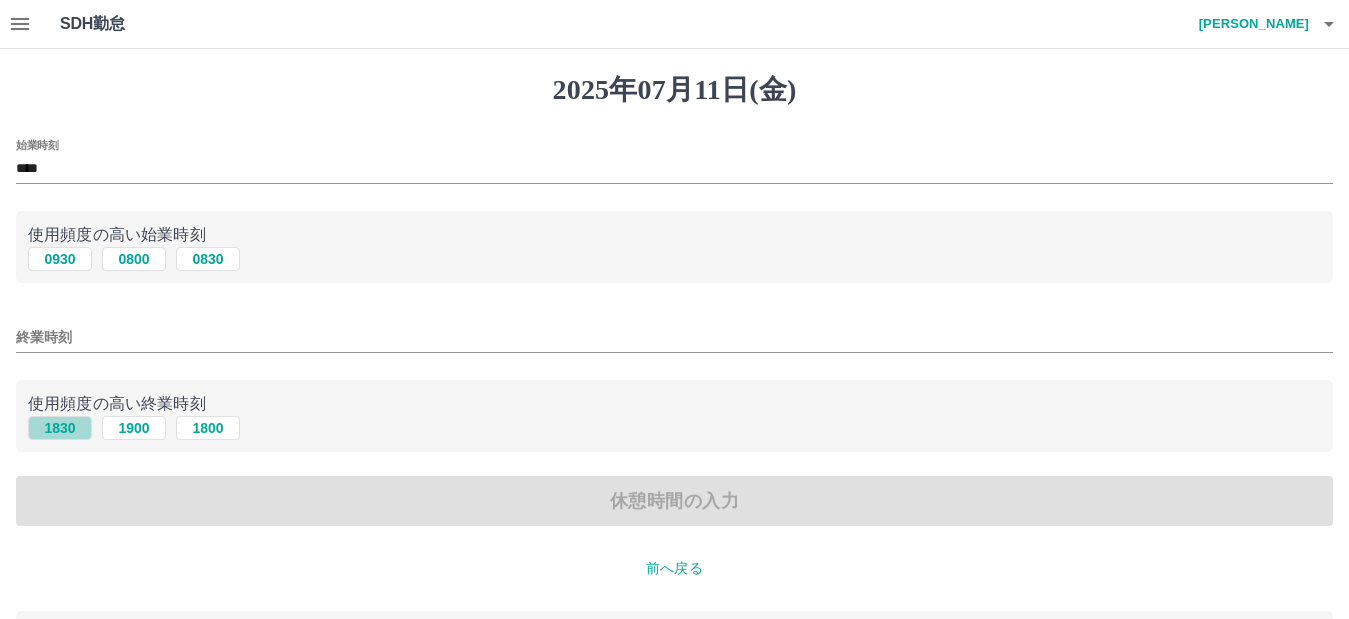click on "1830" at bounding box center [60, 428] 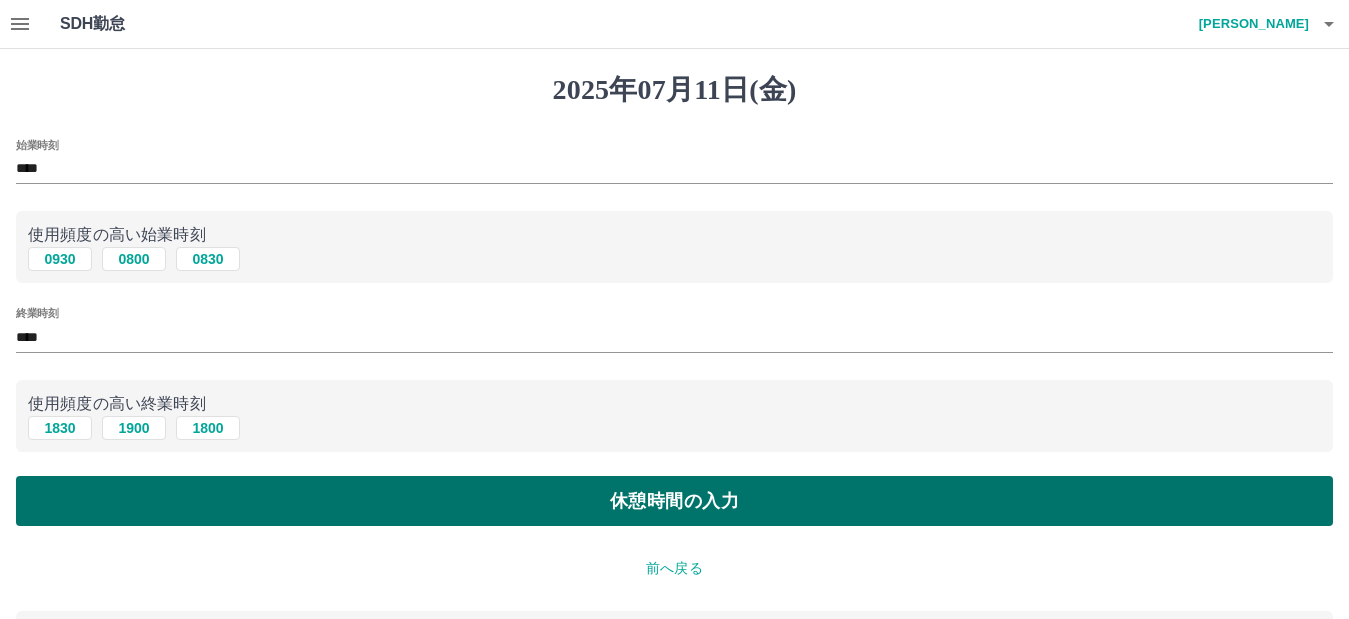 click on "休憩時間の入力" at bounding box center [674, 501] 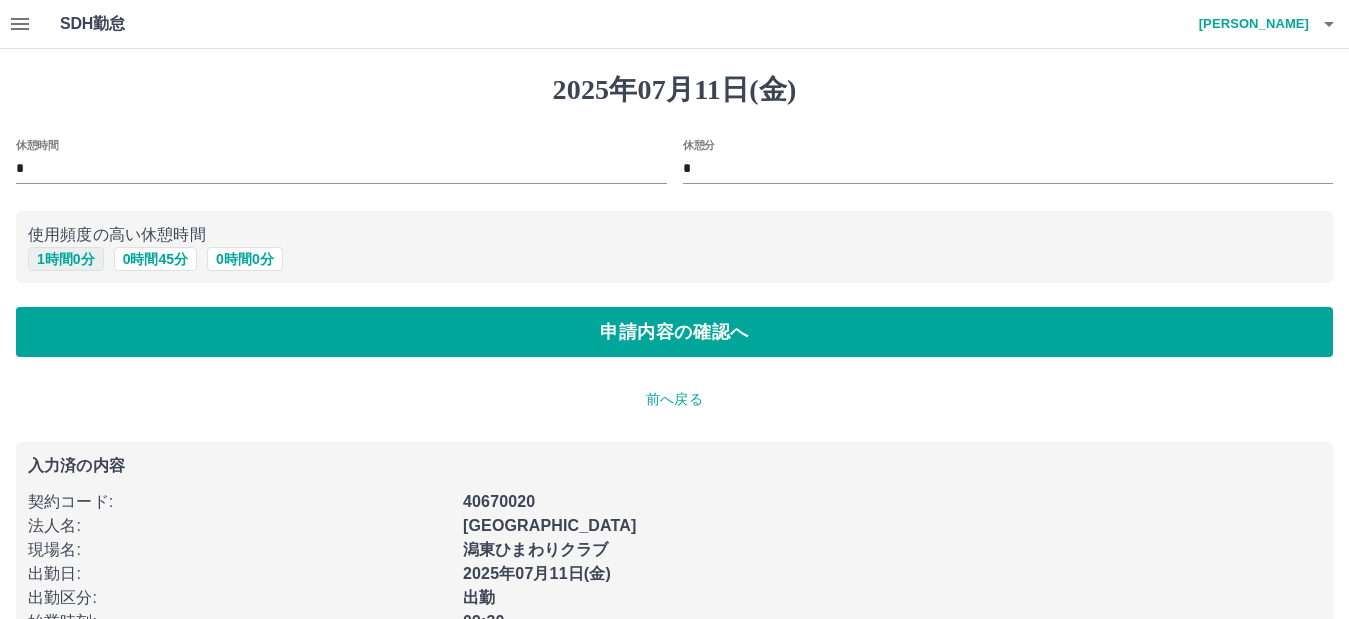 click on "1 時間 0 分" at bounding box center (66, 259) 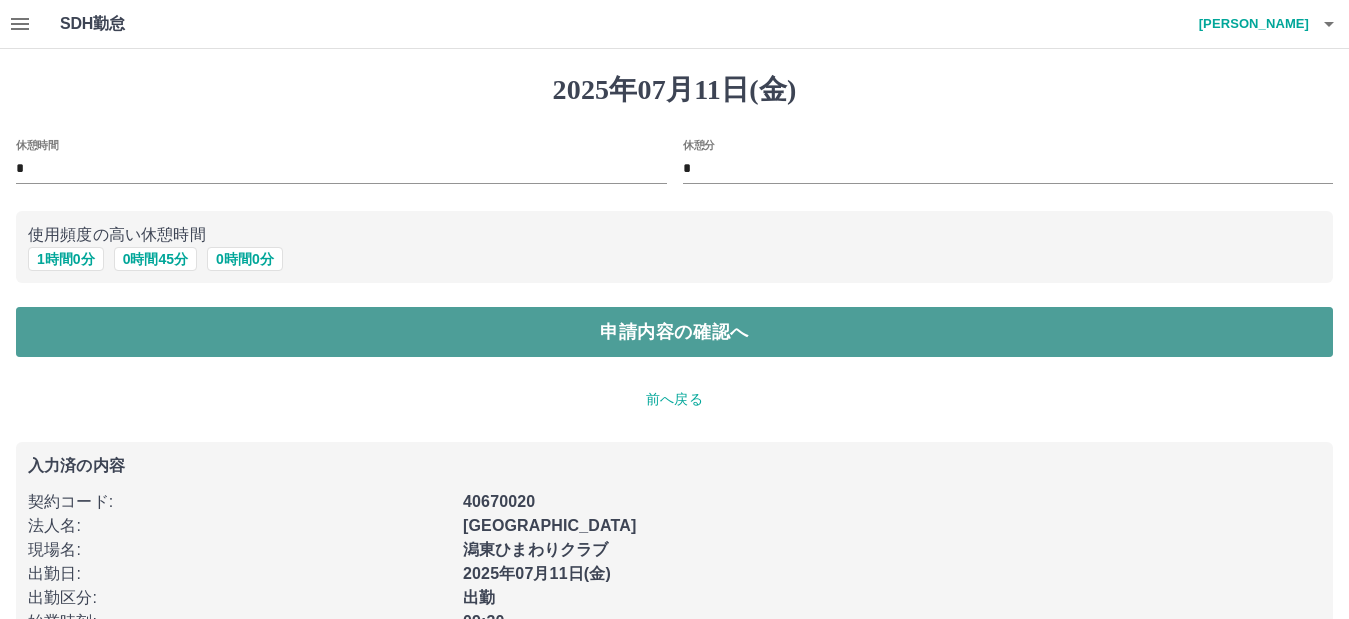 click on "申請内容の確認へ" at bounding box center [674, 332] 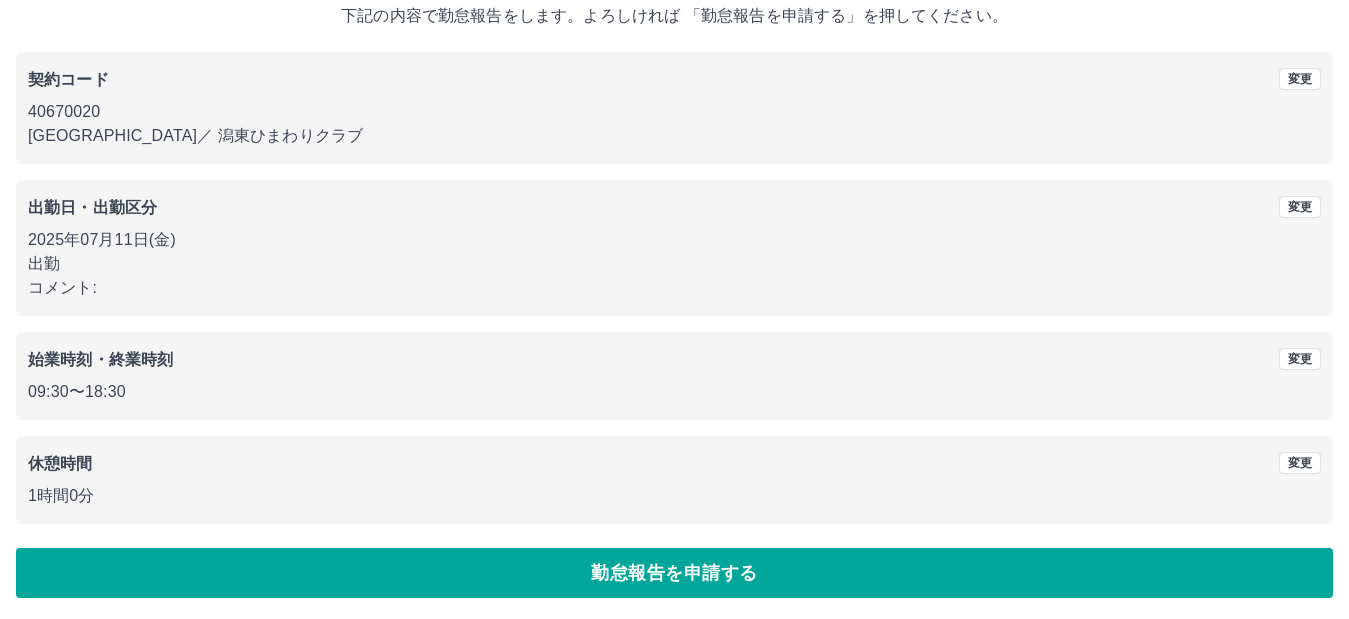 scroll, scrollTop: 130, scrollLeft: 0, axis: vertical 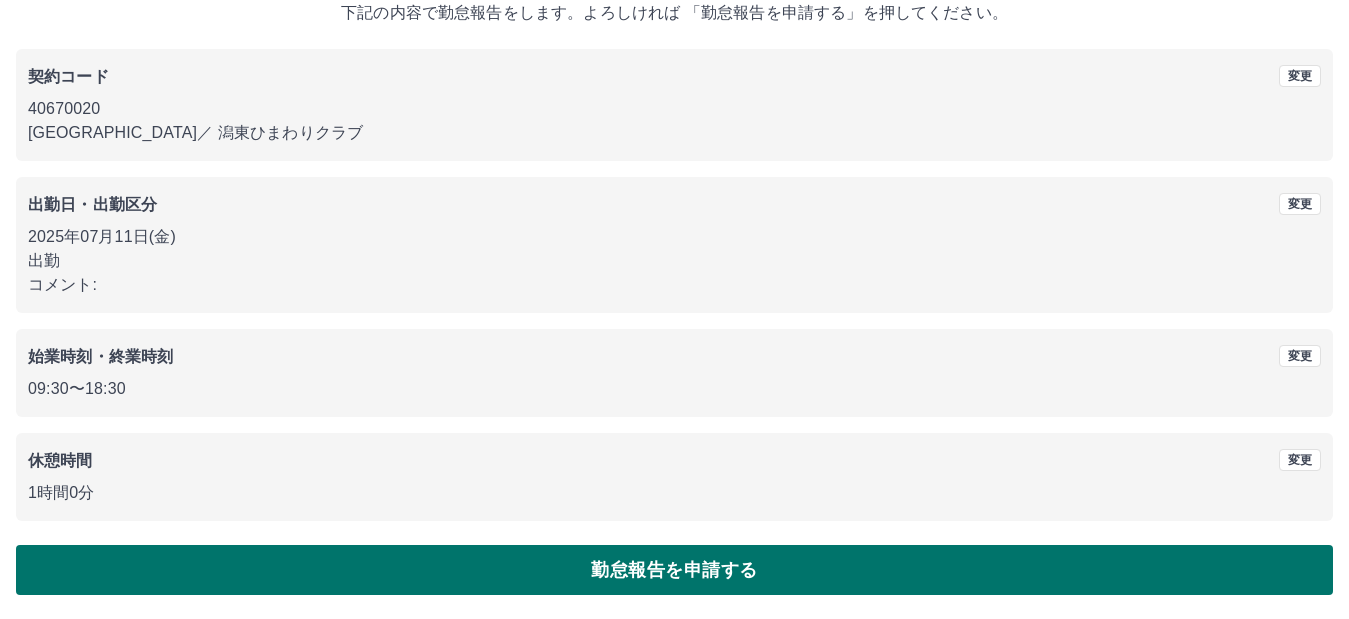 click on "勤怠報告を申請する" at bounding box center (674, 570) 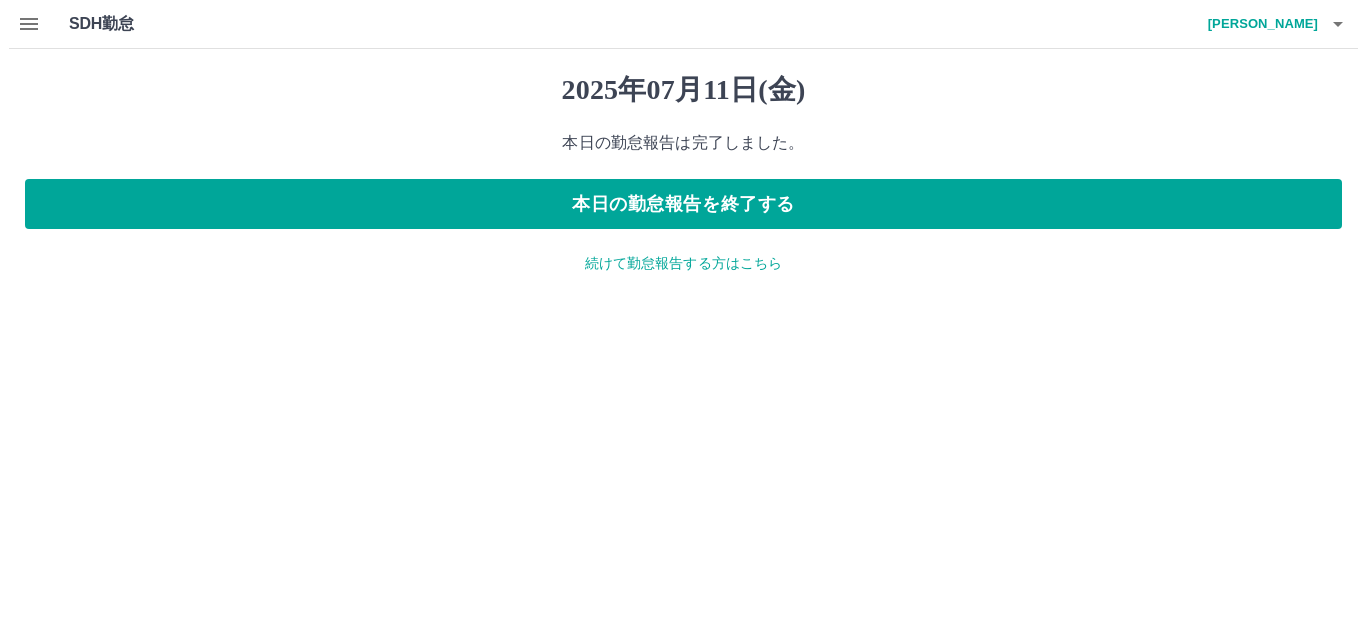 scroll, scrollTop: 0, scrollLeft: 0, axis: both 